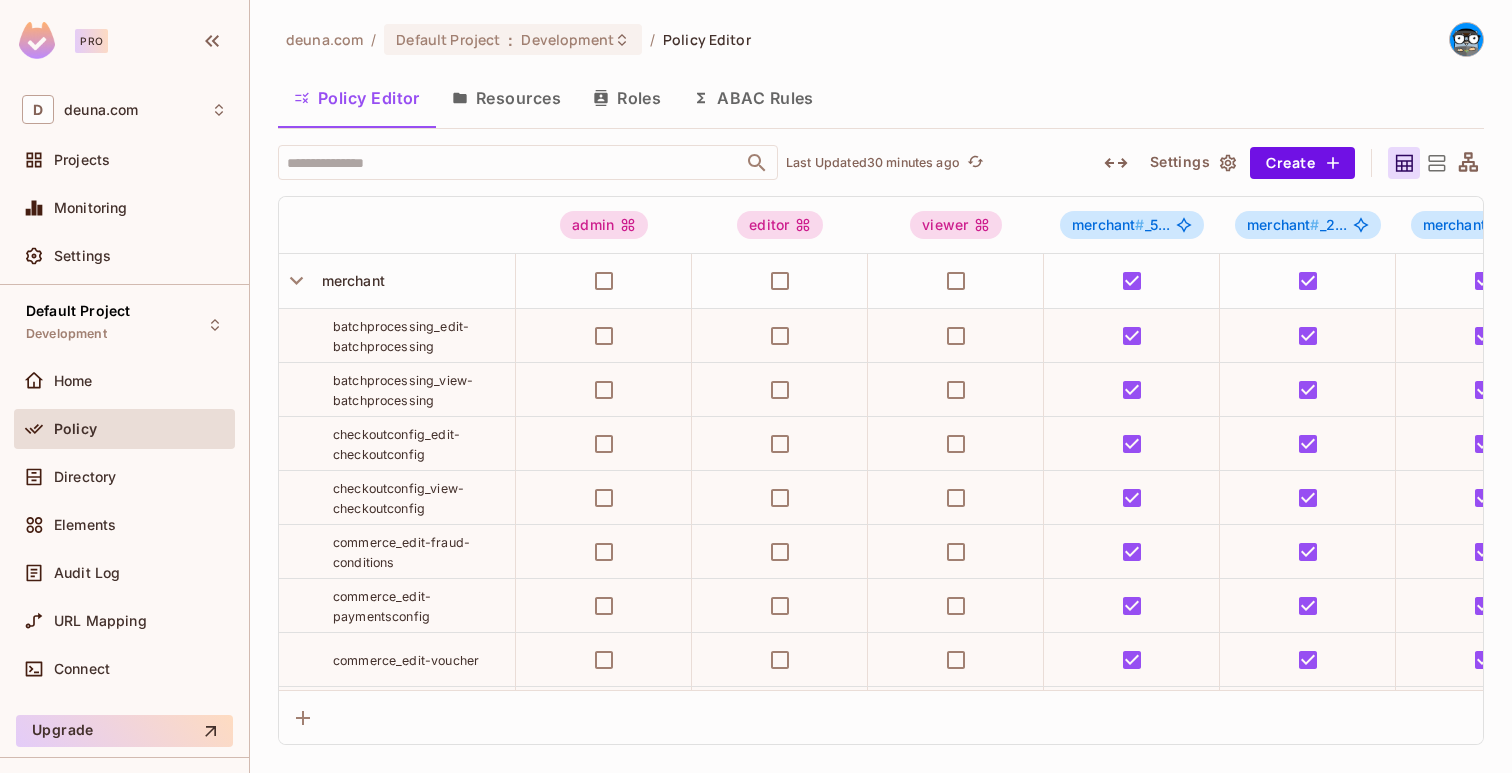 scroll, scrollTop: 0, scrollLeft: 0, axis: both 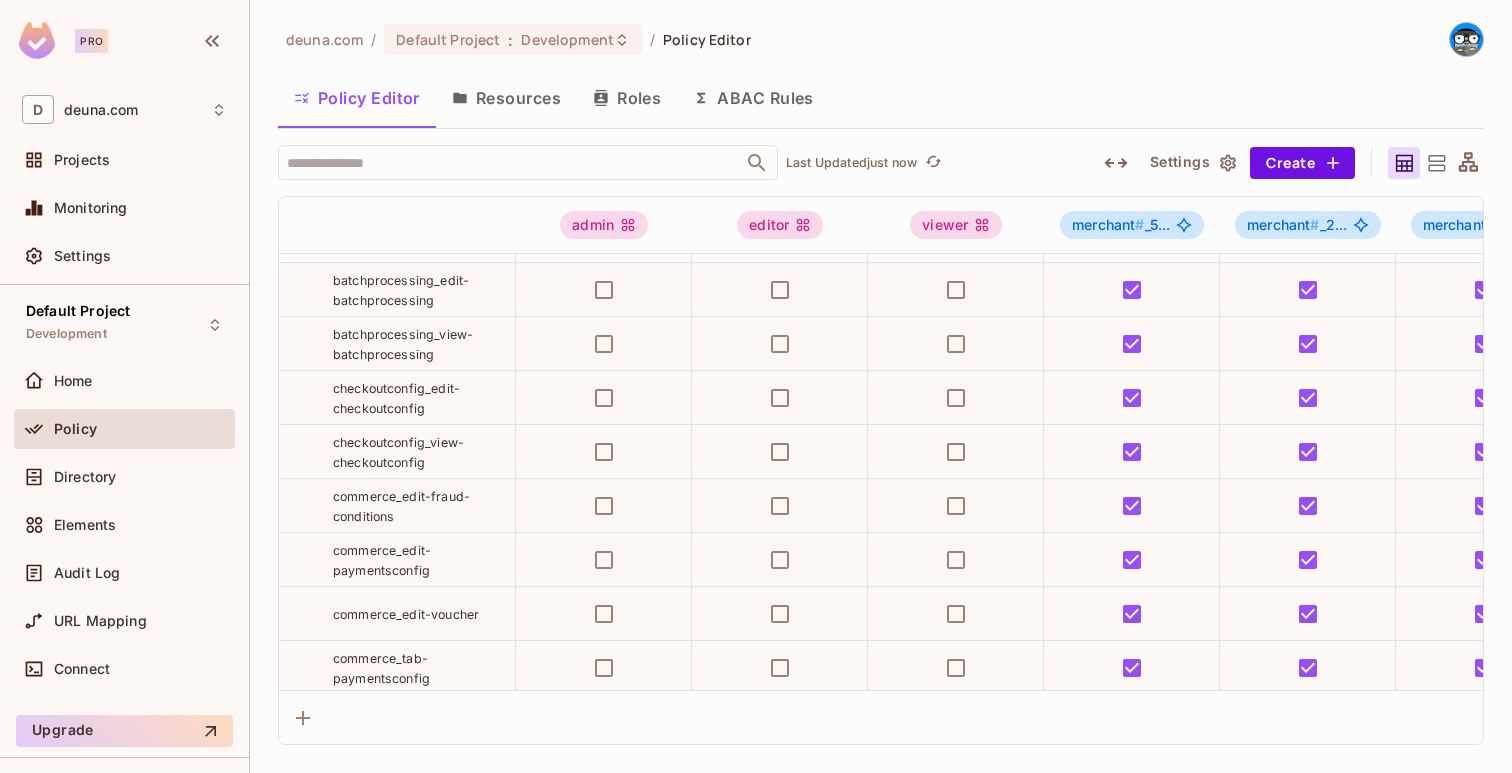 click on "commerce_edit-fraud-conditions" at bounding box center (401, 506) 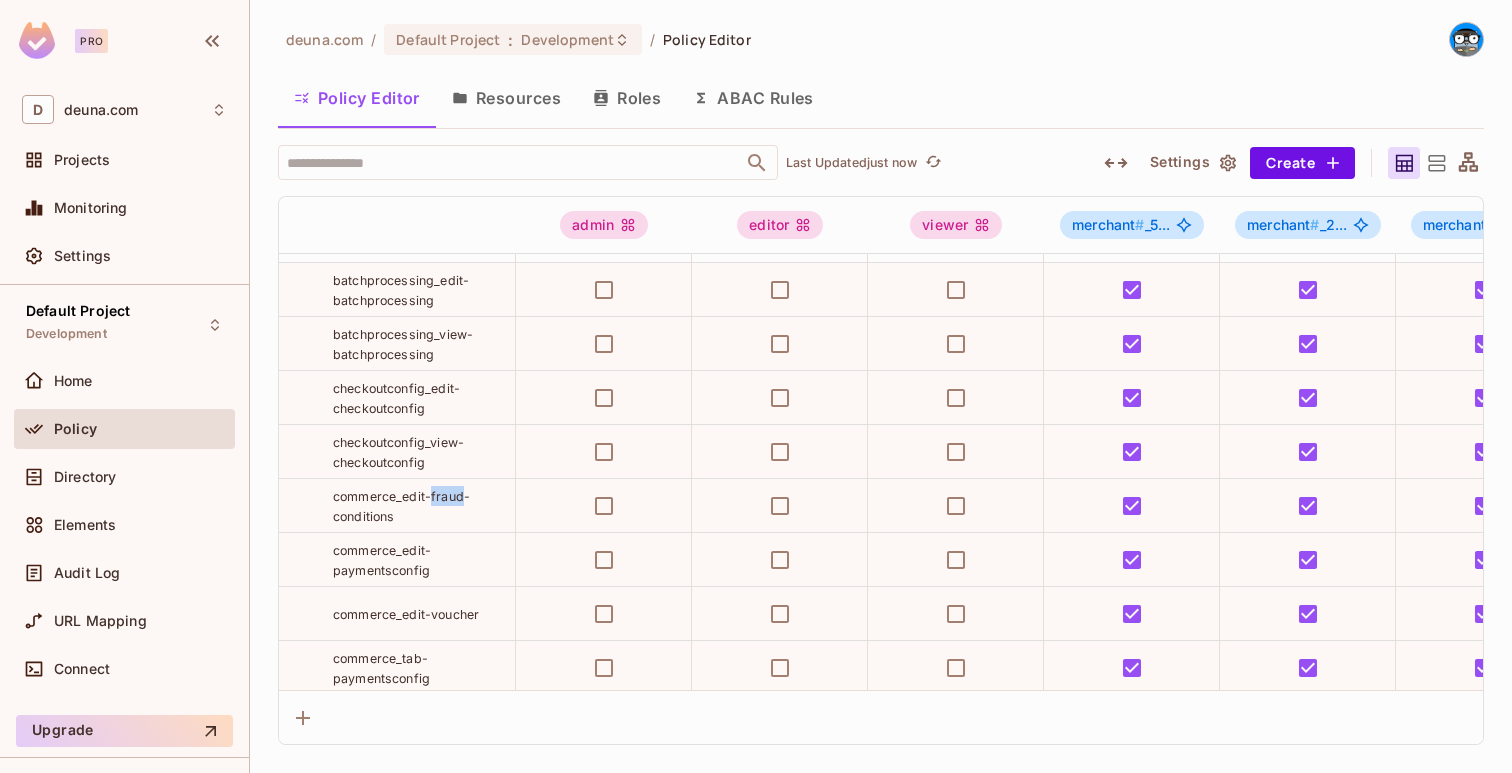 click on "commerce_edit-fraud-conditions" at bounding box center (401, 506) 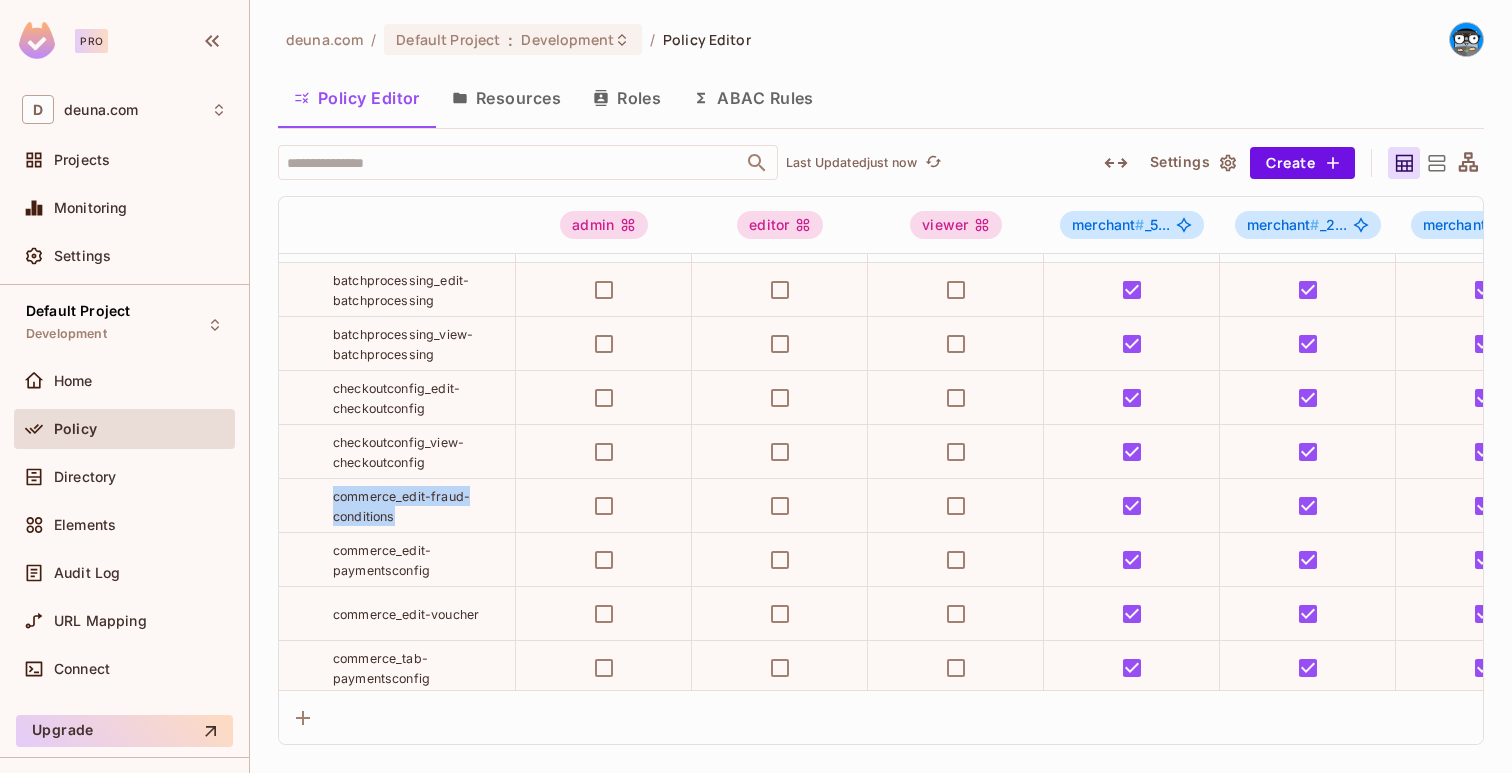 click on "commerce_edit-fraud-conditions" at bounding box center (401, 506) 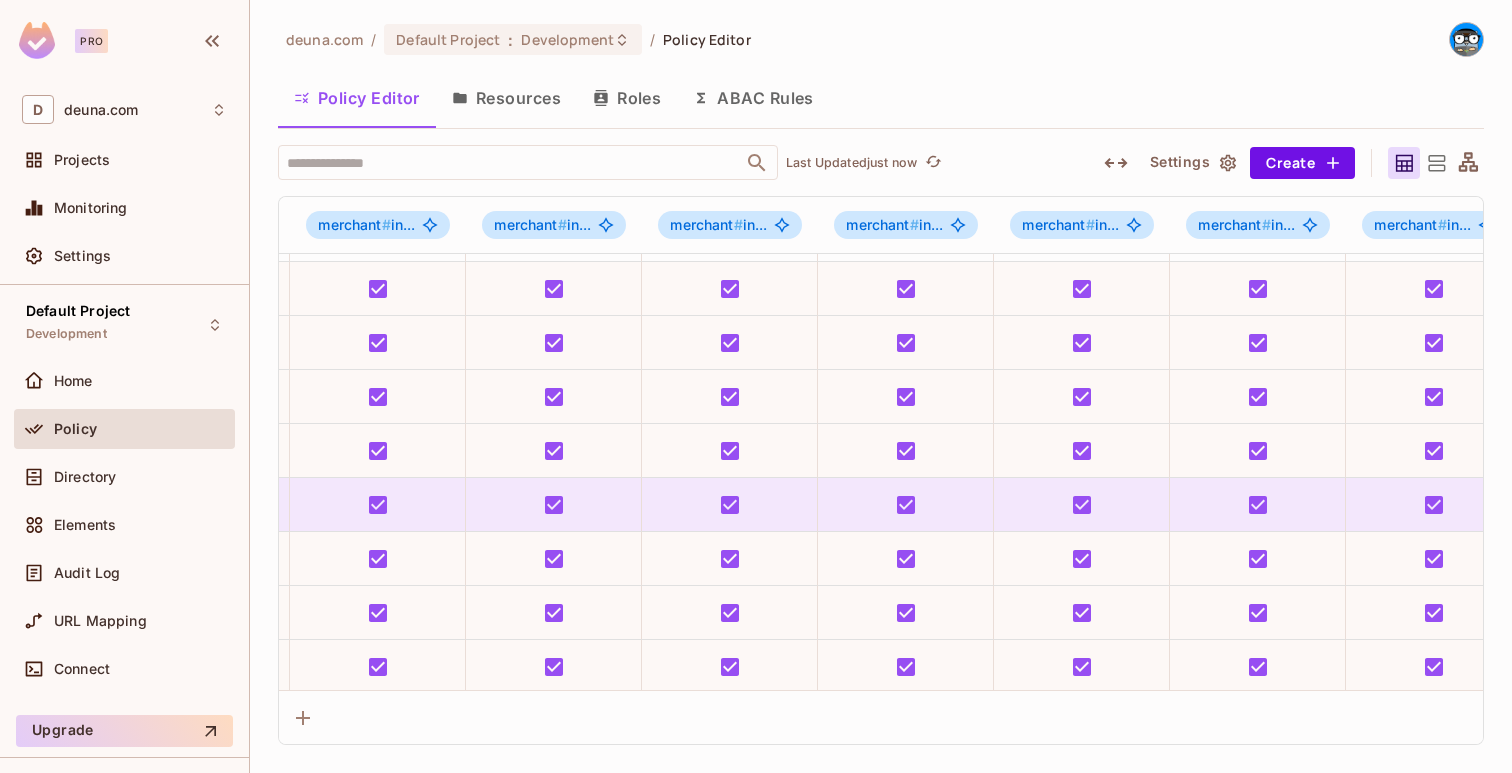 scroll, scrollTop: 46, scrollLeft: 3807, axis: both 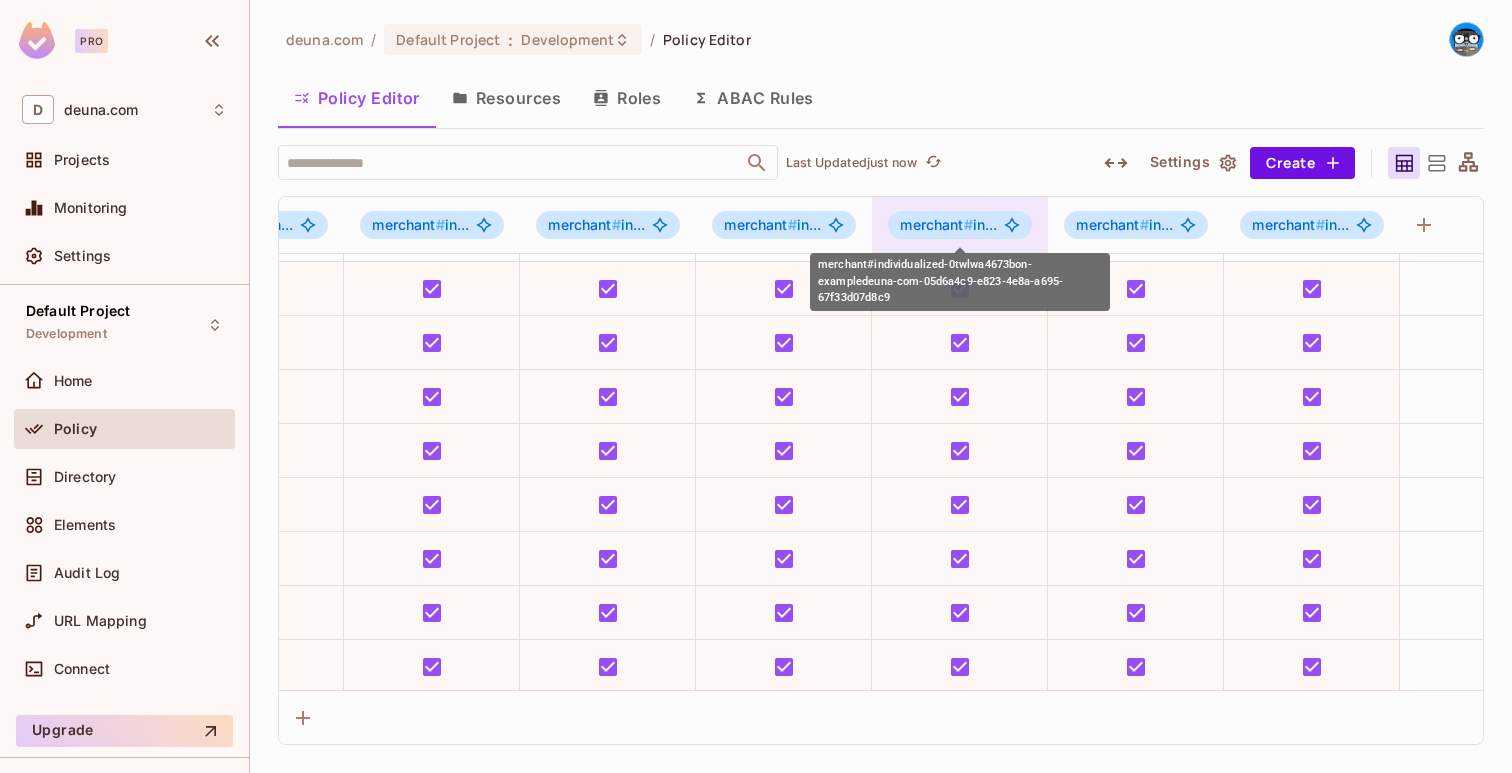 click on "#" at bounding box center [968, 224] 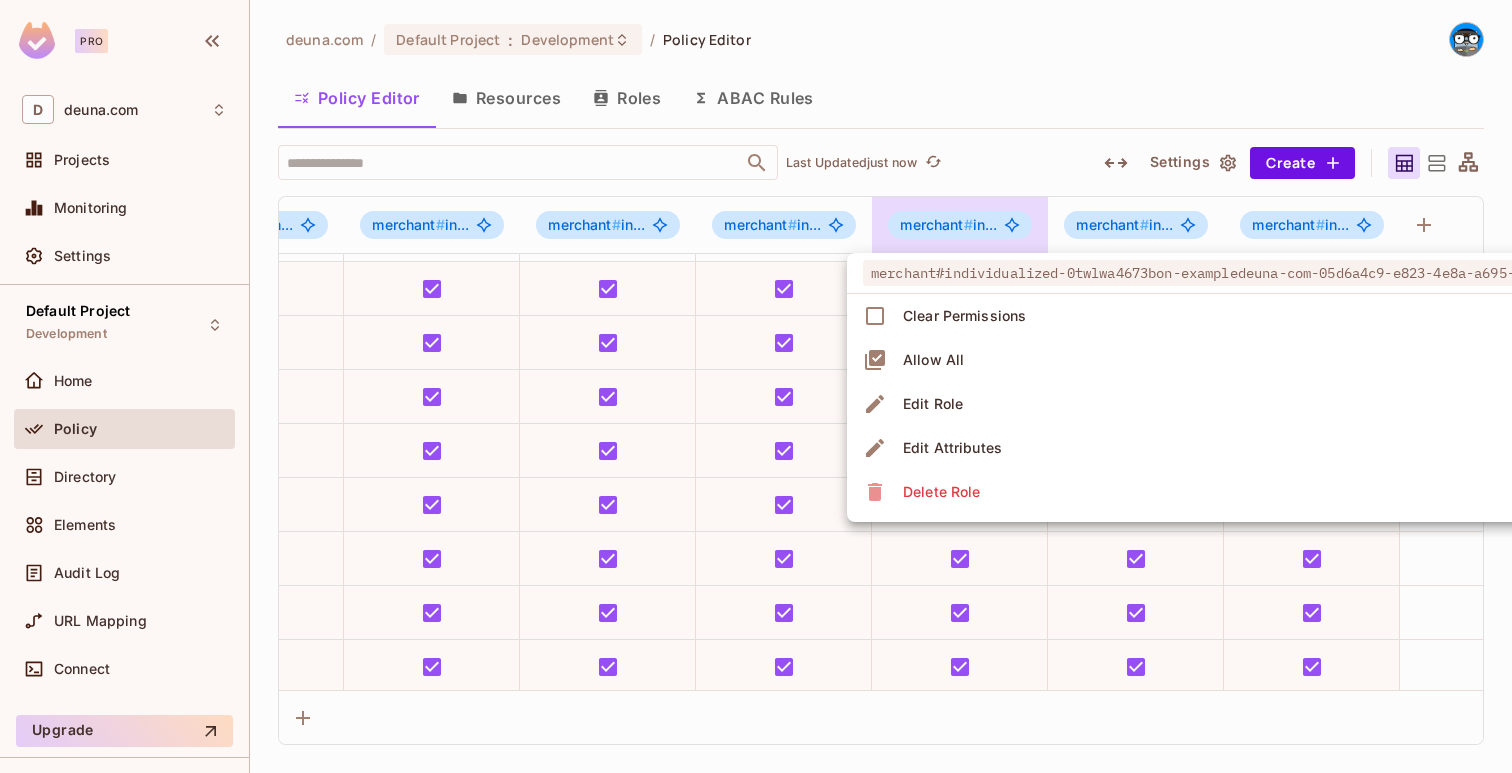 click at bounding box center [756, 386] 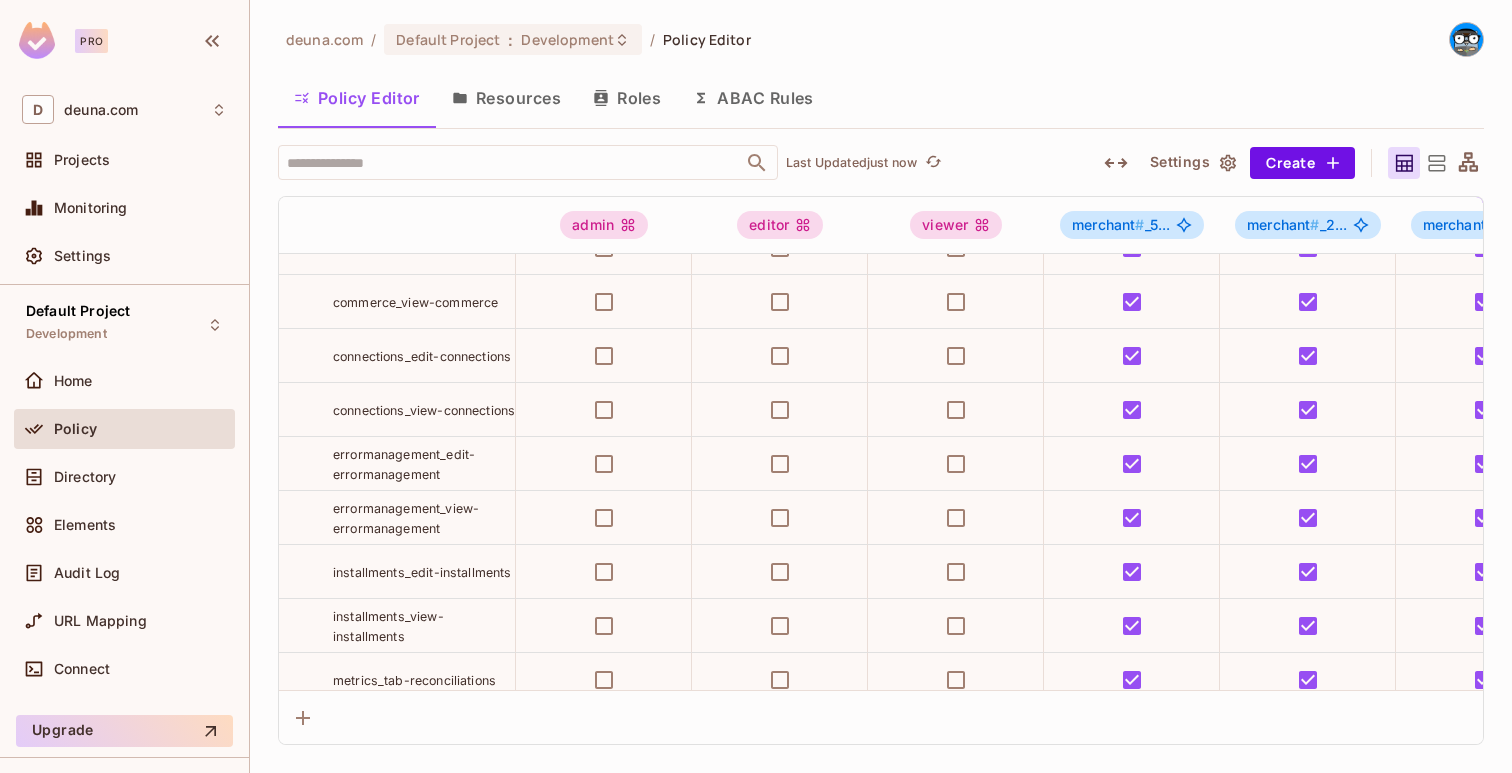 scroll, scrollTop: 436, scrollLeft: 0, axis: vertical 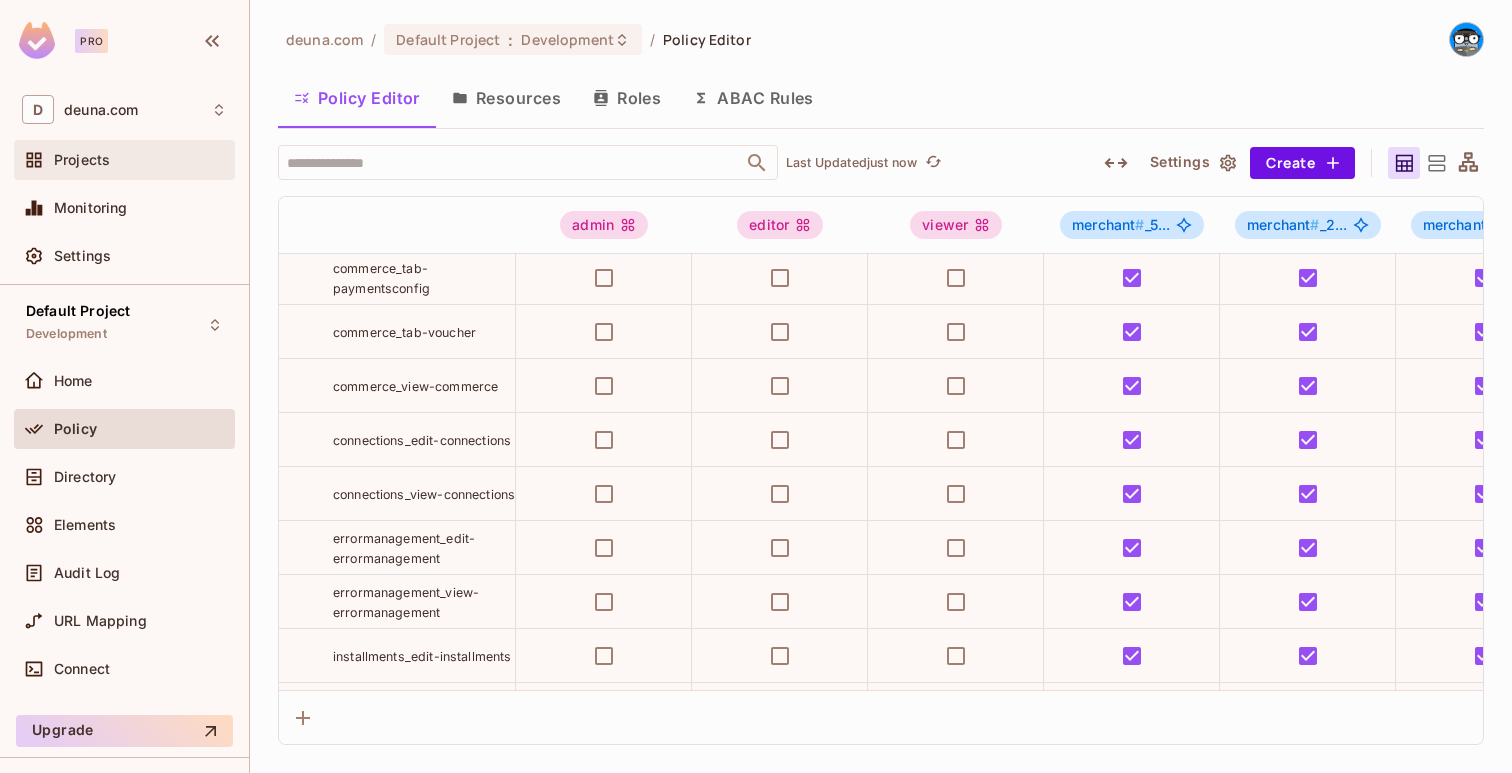 click on "Projects" at bounding box center (124, 160) 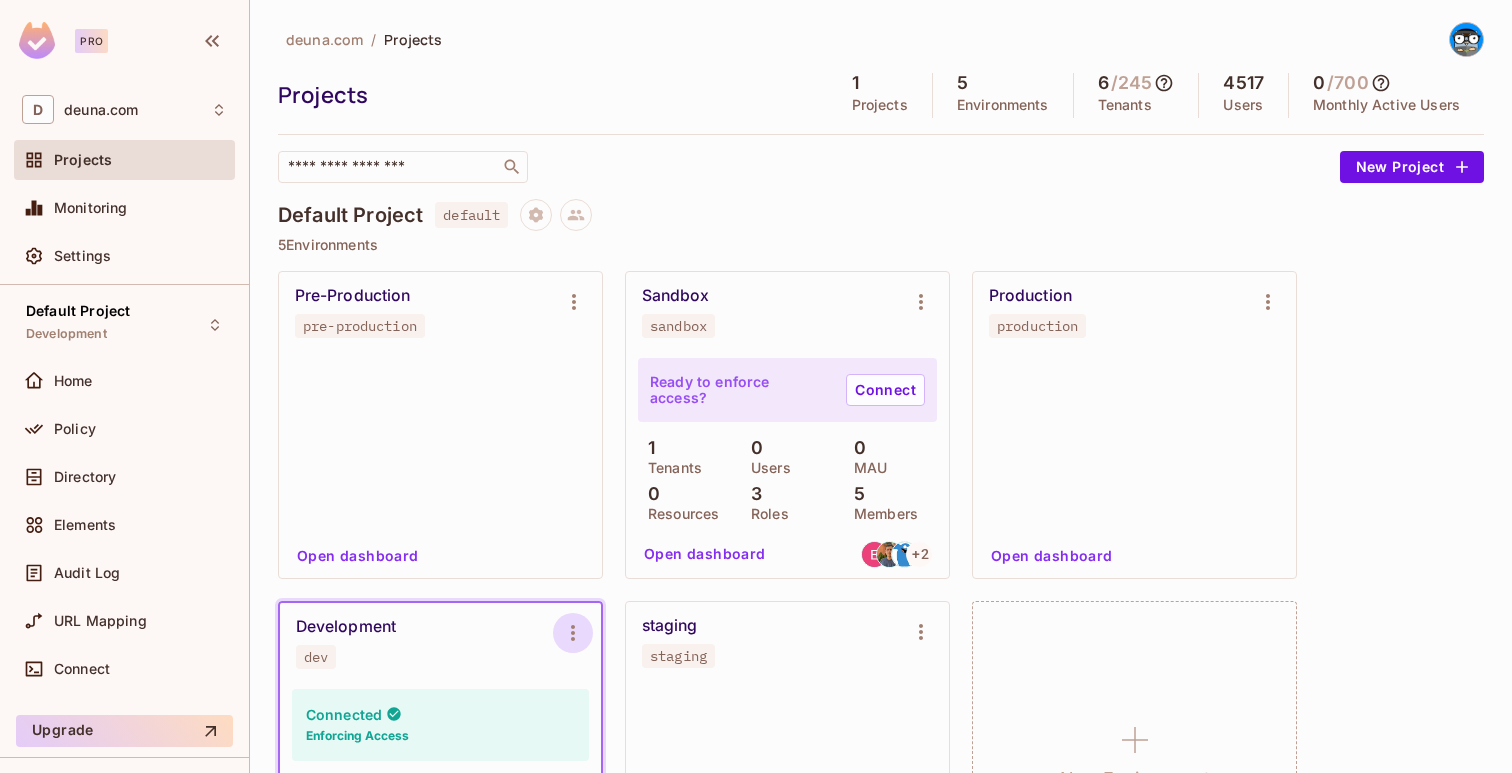 click 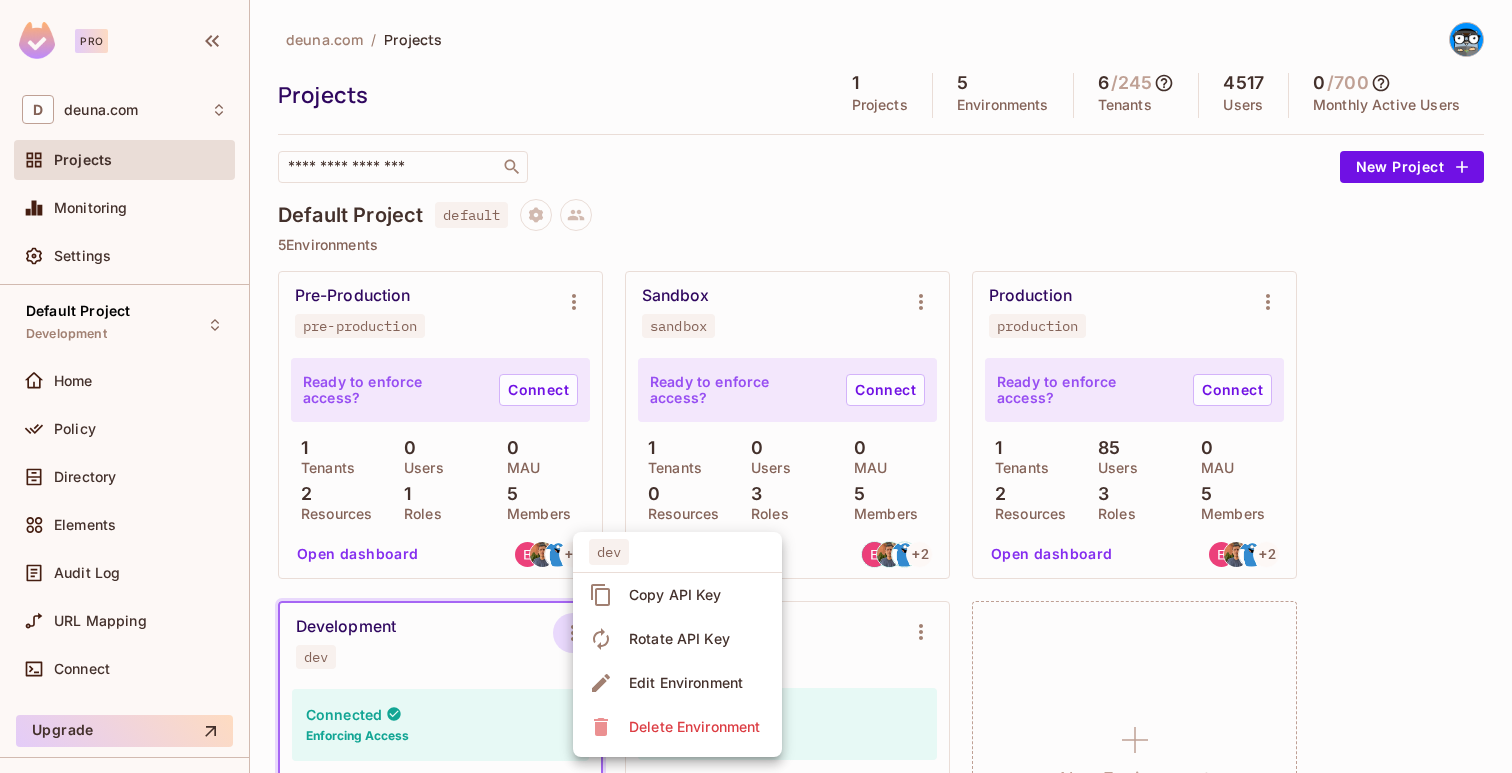 click on "Copy API Key" at bounding box center [675, 595] 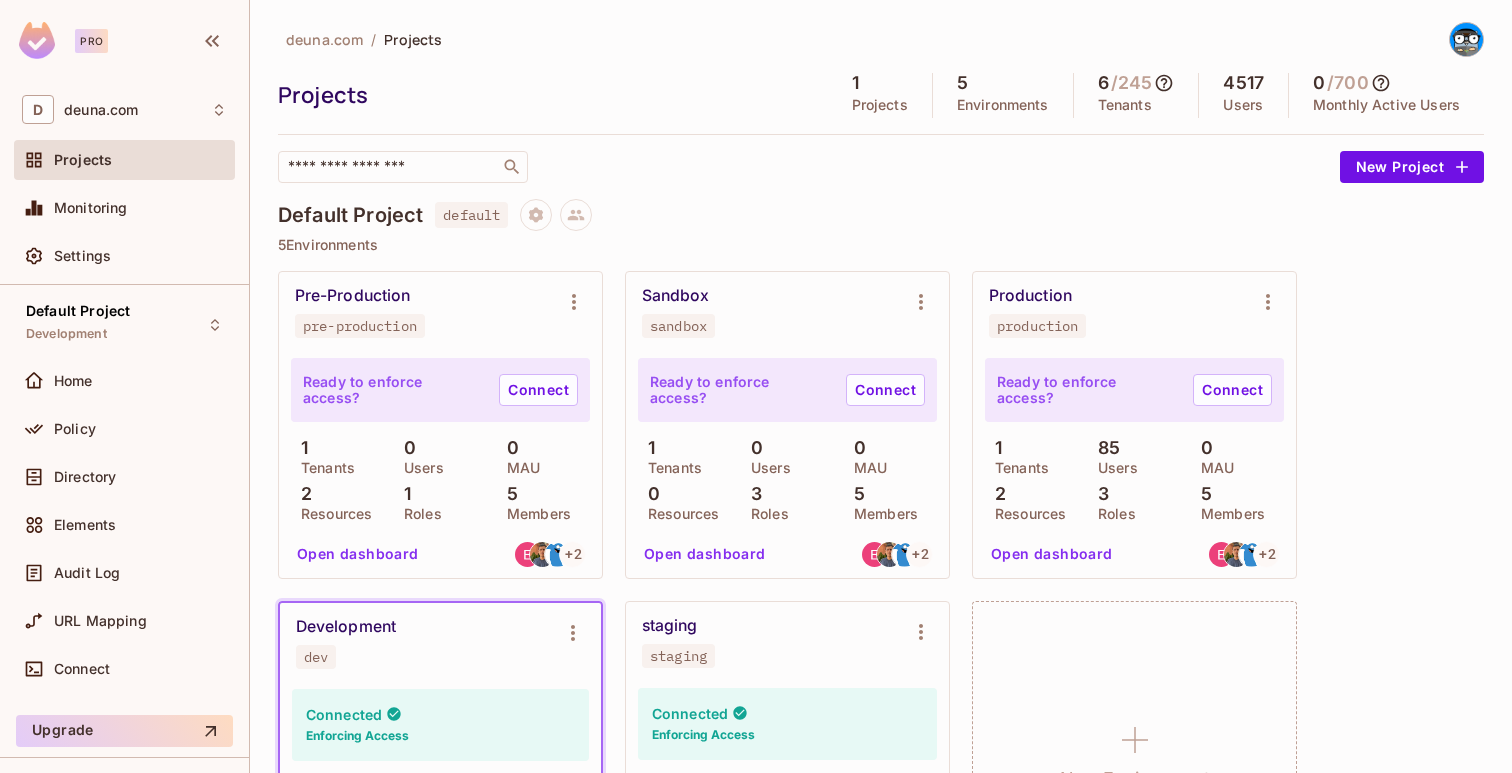 type 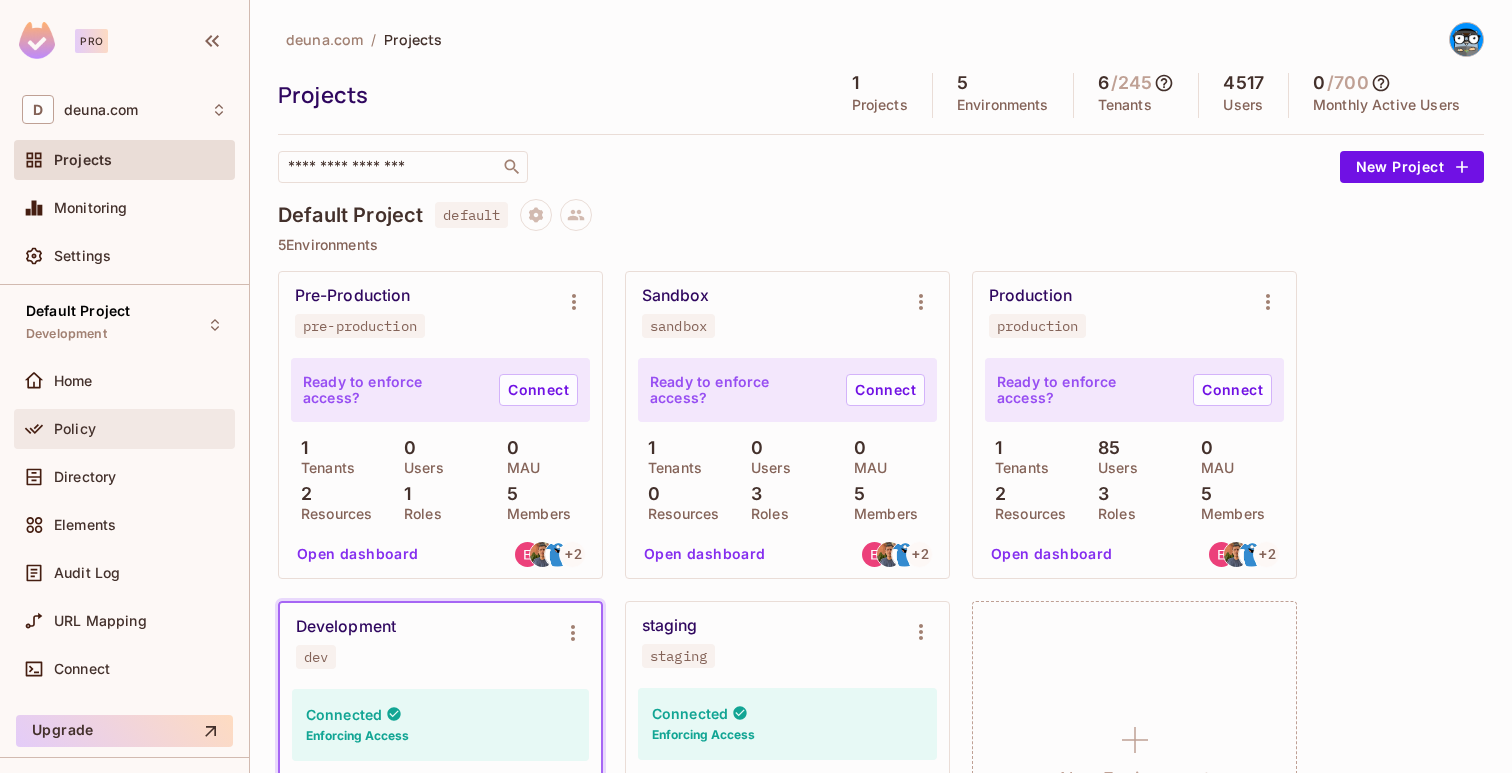 click on "Policy" at bounding box center (124, 429) 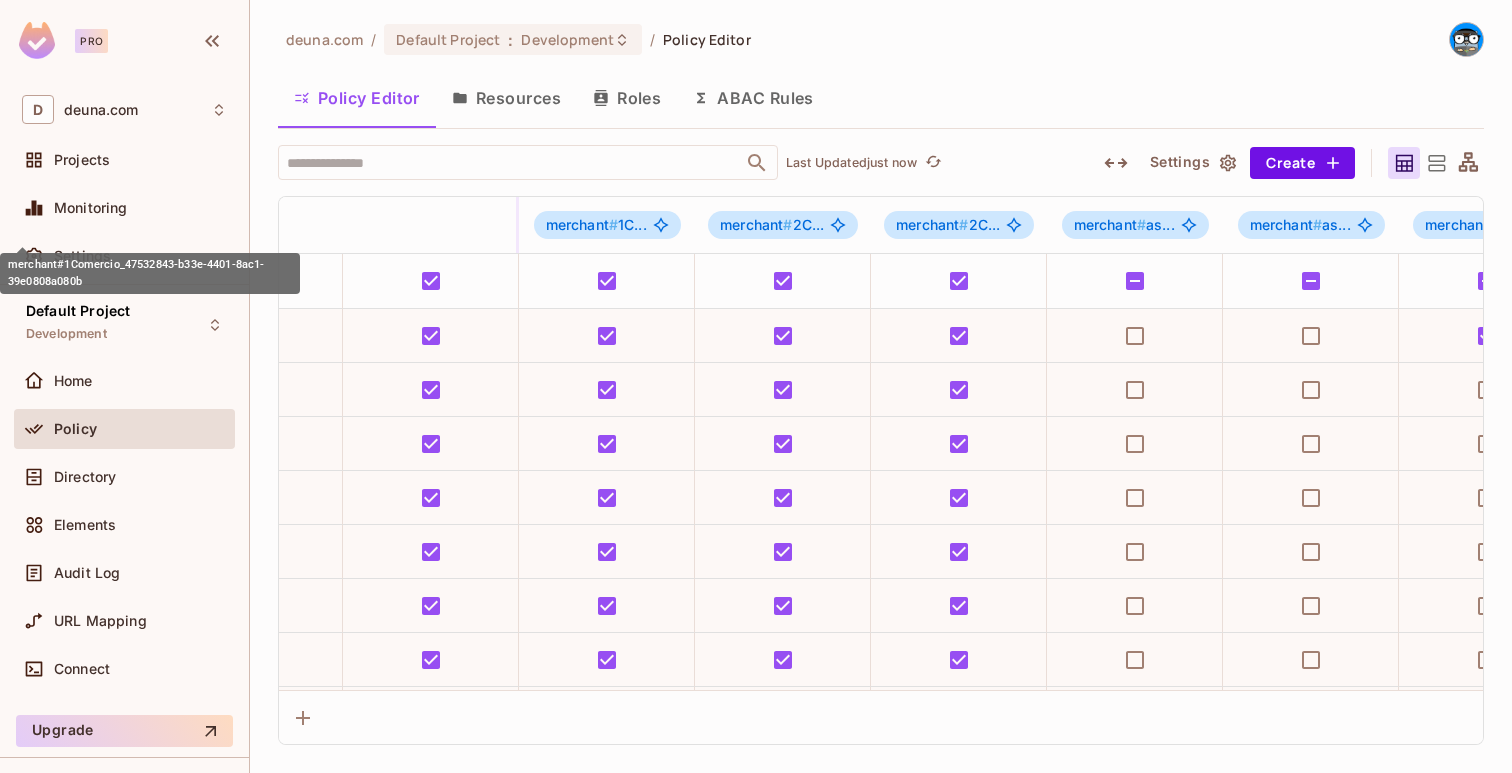 scroll, scrollTop: 0, scrollLeft: 1731, axis: horizontal 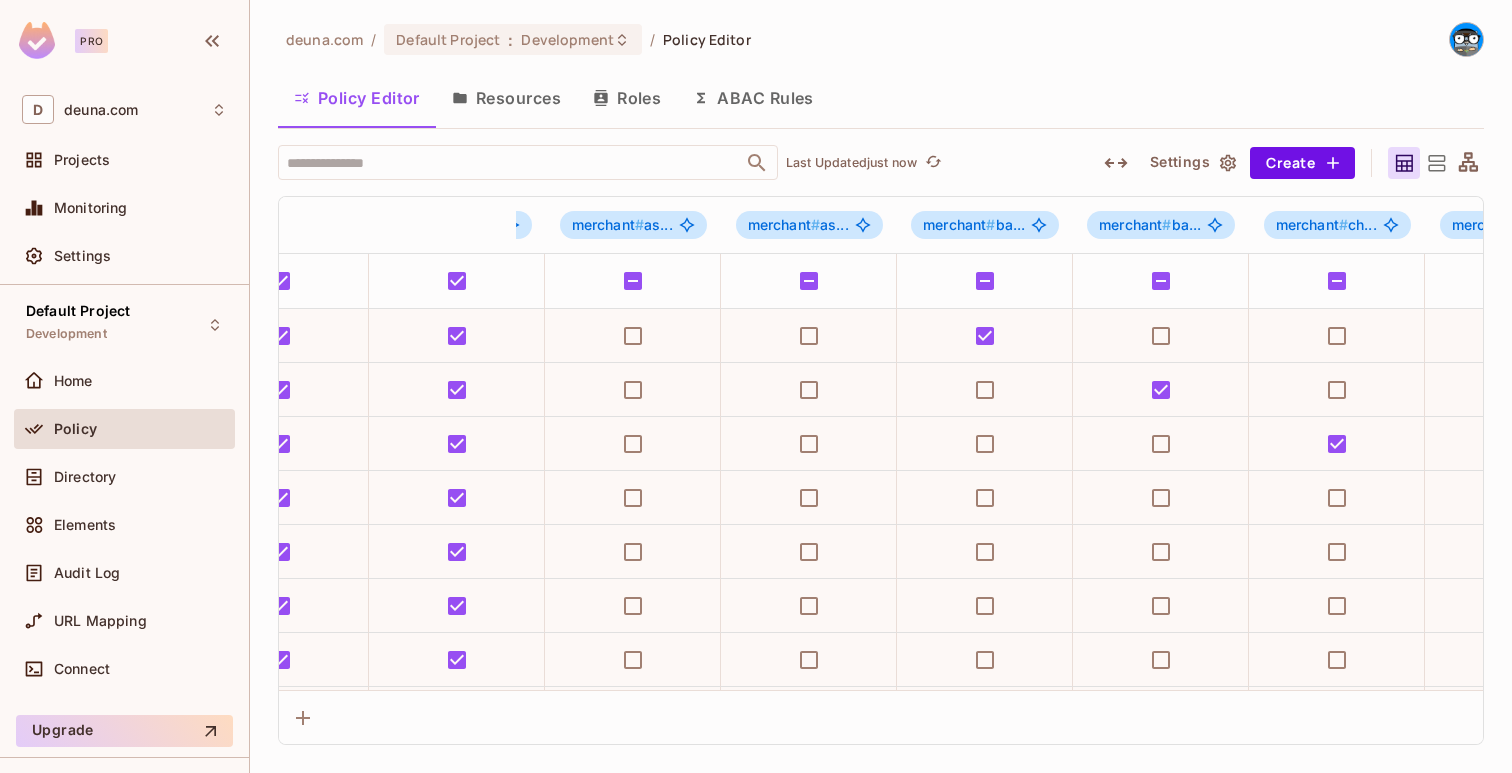 click on "Roles" at bounding box center (627, 98) 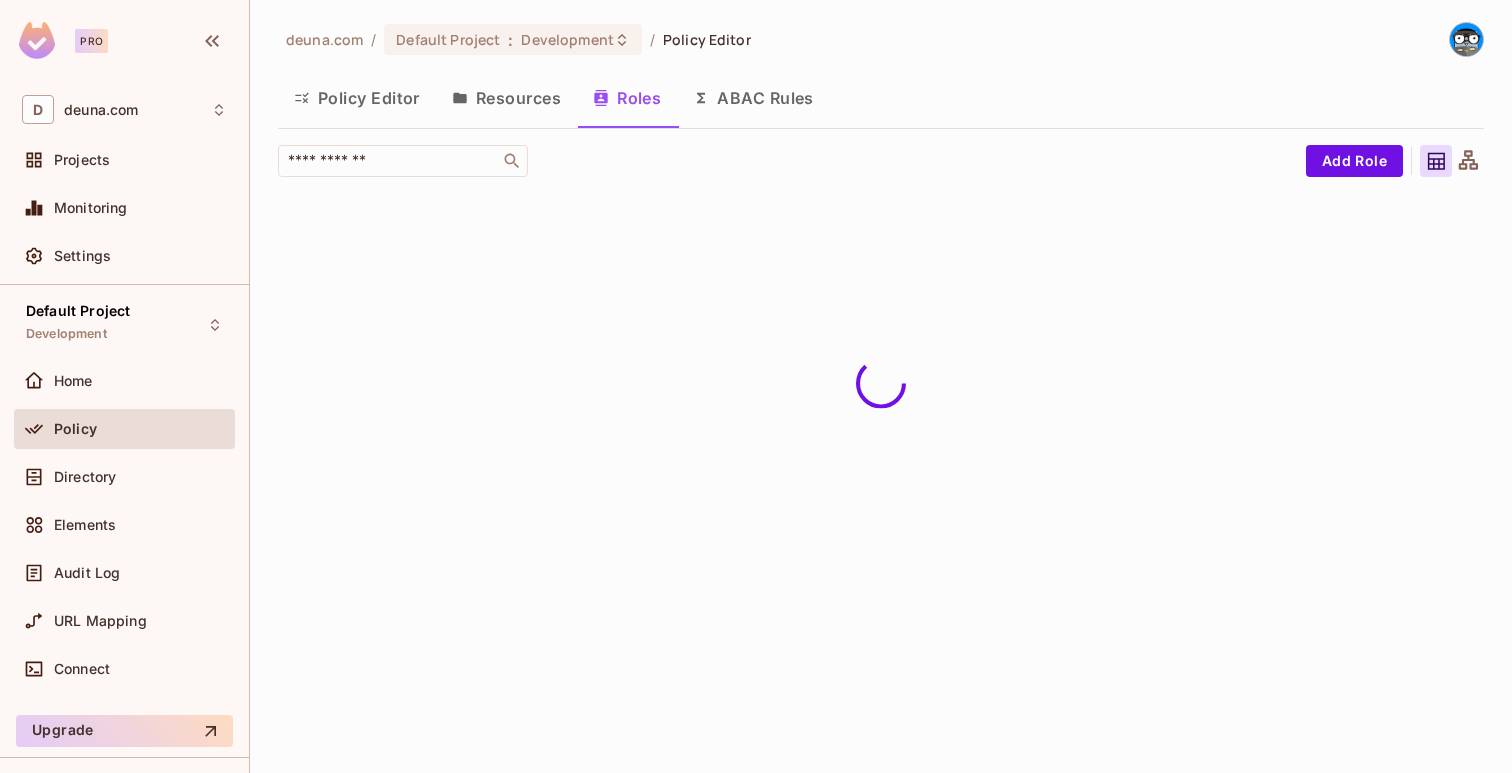 click on "Policy Editor" at bounding box center (357, 98) 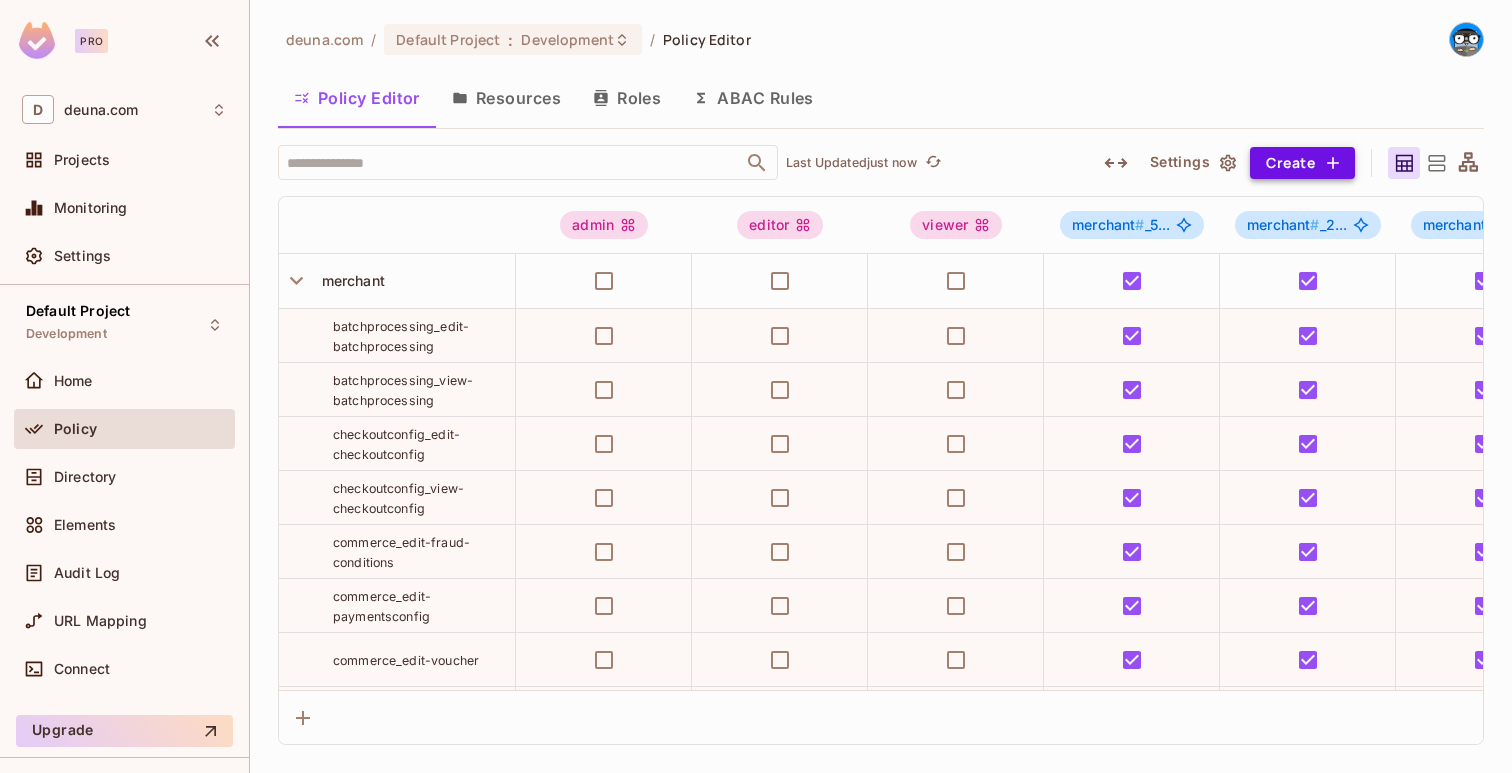 click on "Create" at bounding box center [1302, 163] 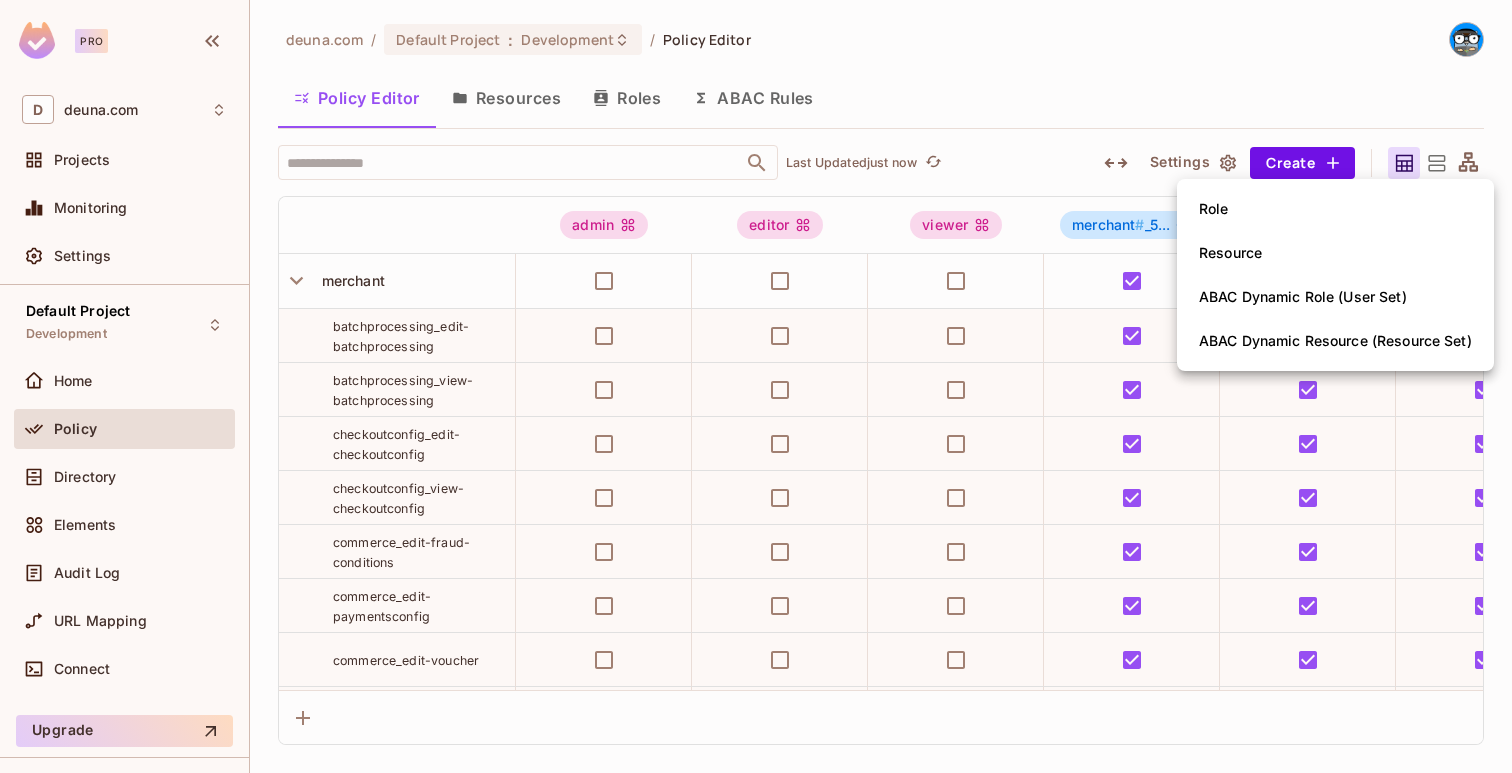 click on "Role" at bounding box center [1335, 209] 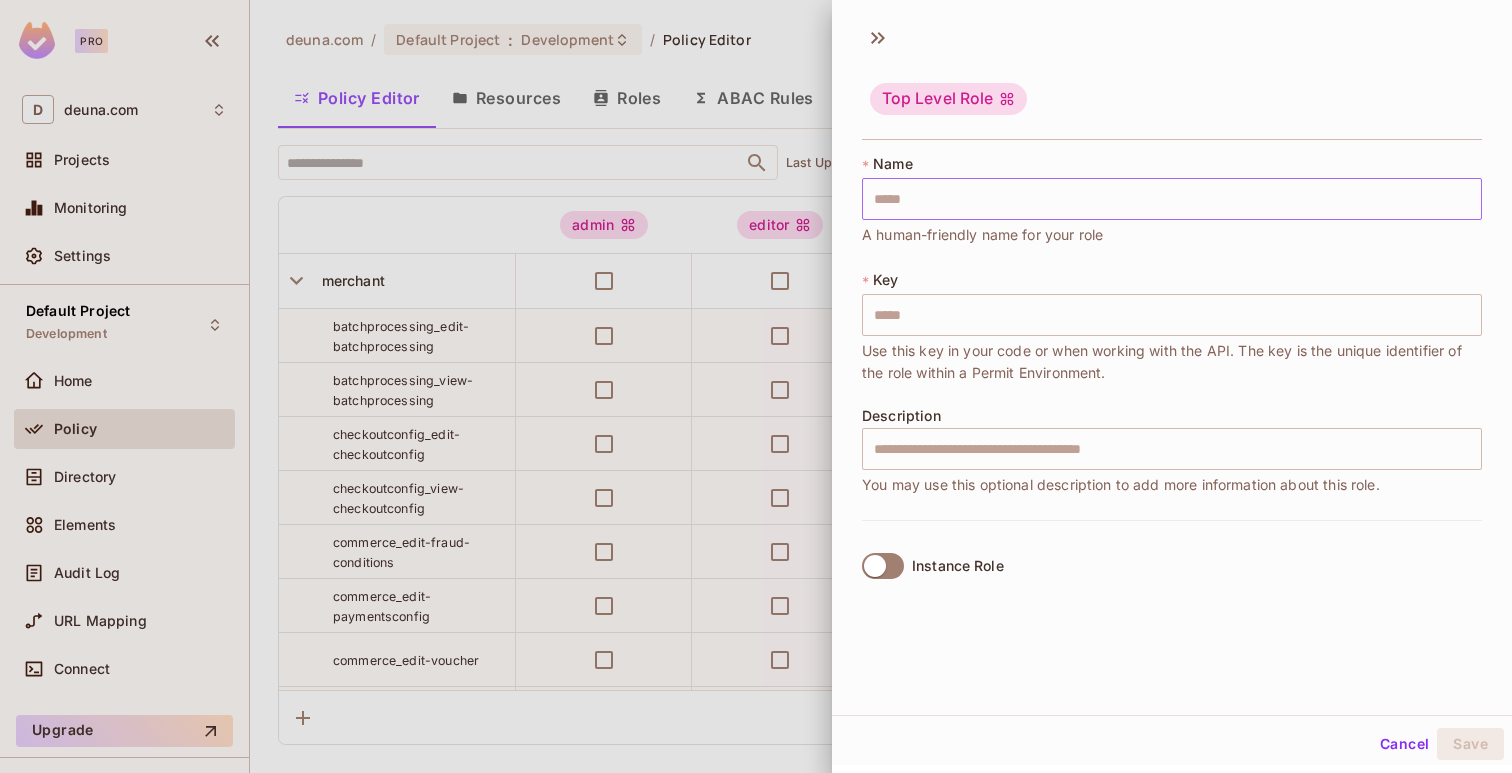 click at bounding box center [1172, 199] 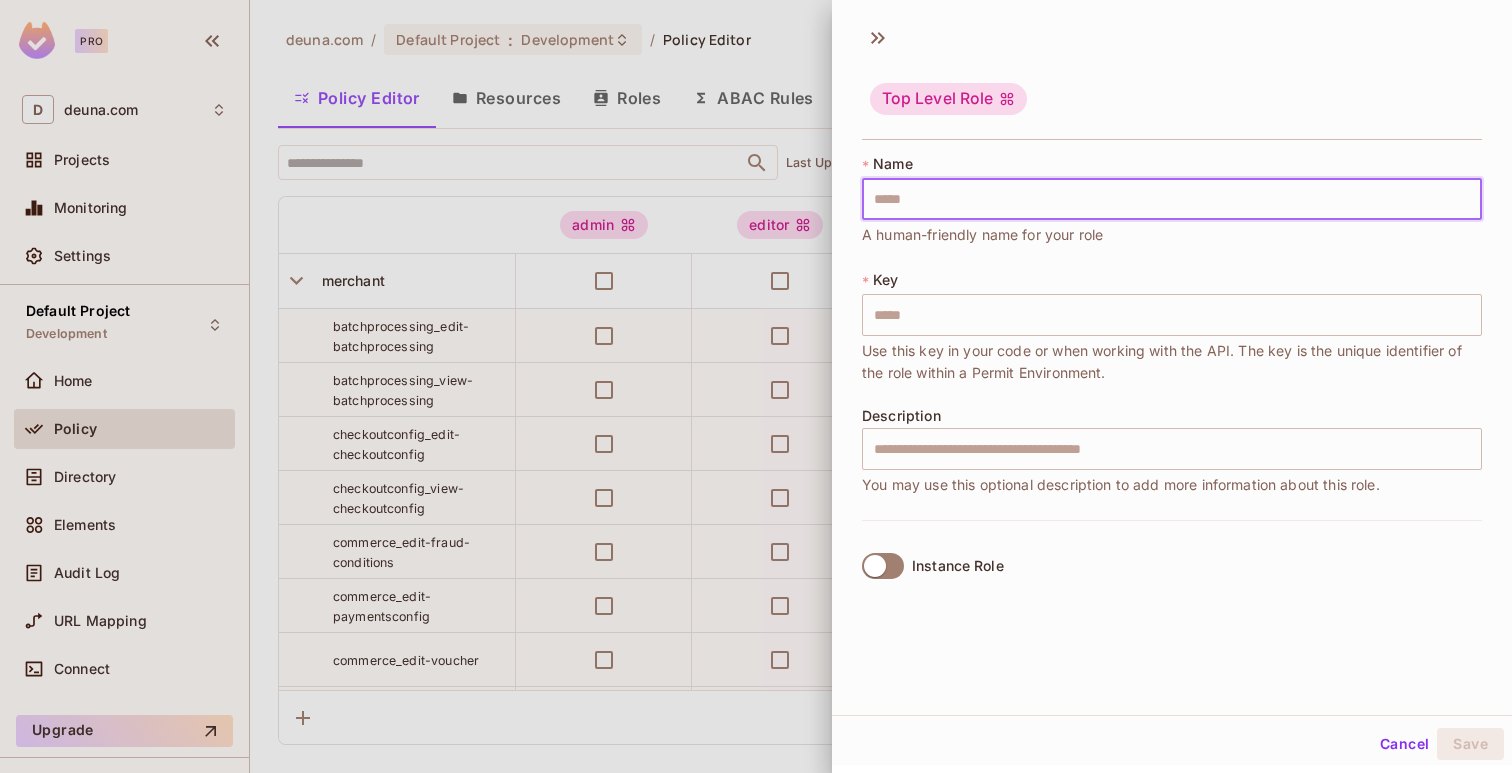 paste on "**********" 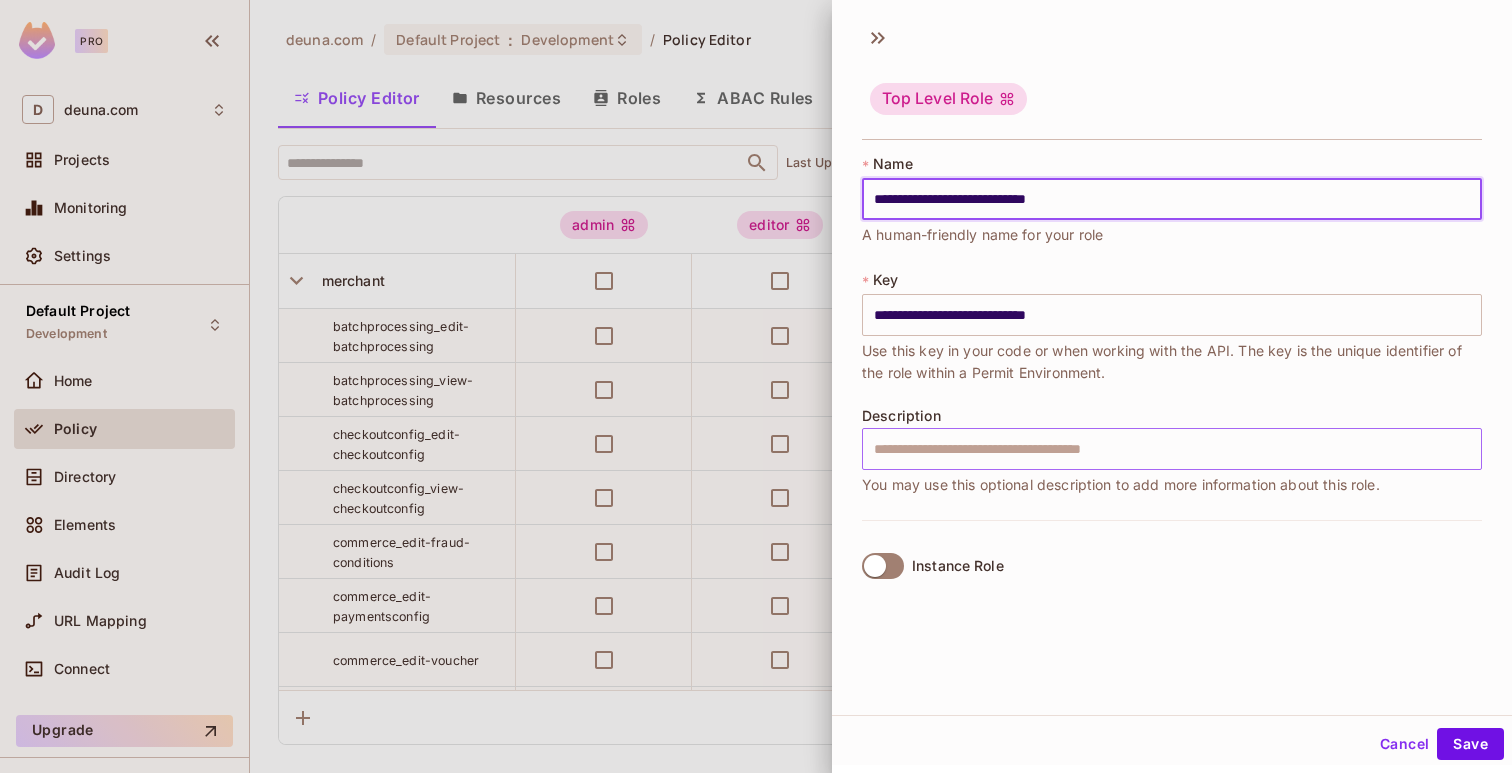 type on "**********" 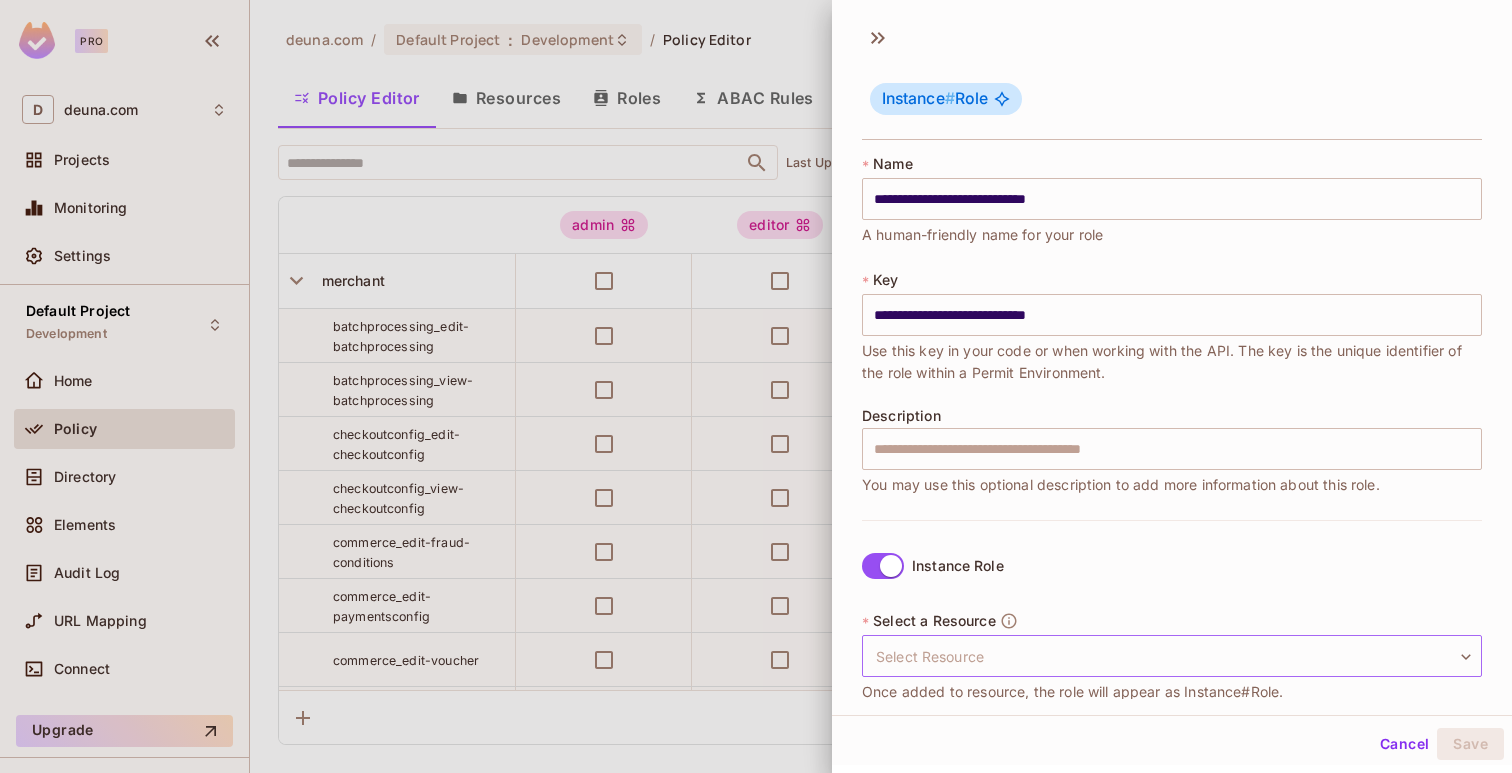 click on "deuna.com / Default Project : Development / Policy Editor Policy Editor Resources Roles ABAC Rules ​ Last Updated  just now Settings Create admin editor viewer merchant # _5... merchant # _2... merchant # 1C... merchant # 1C... merchant # 1C... merchant # 2C... merchant # 2C... merchant # as... merchant # as... merchant # ba... merchant # ba... merchant # ch... merchant # ch... merchant                                 batchprocessing_edit-batchprocessing                                 batchprocessing_view-batchprocessing                                 checkoutconfig_edit-checkoutconfig                                 checkoutconfig_view-checkoutconfig                                 commerce_edit-fraud-conditions                                 commerce_edit-paymentsconfig                                 commerce_edit-voucher" at bounding box center (756, 386) 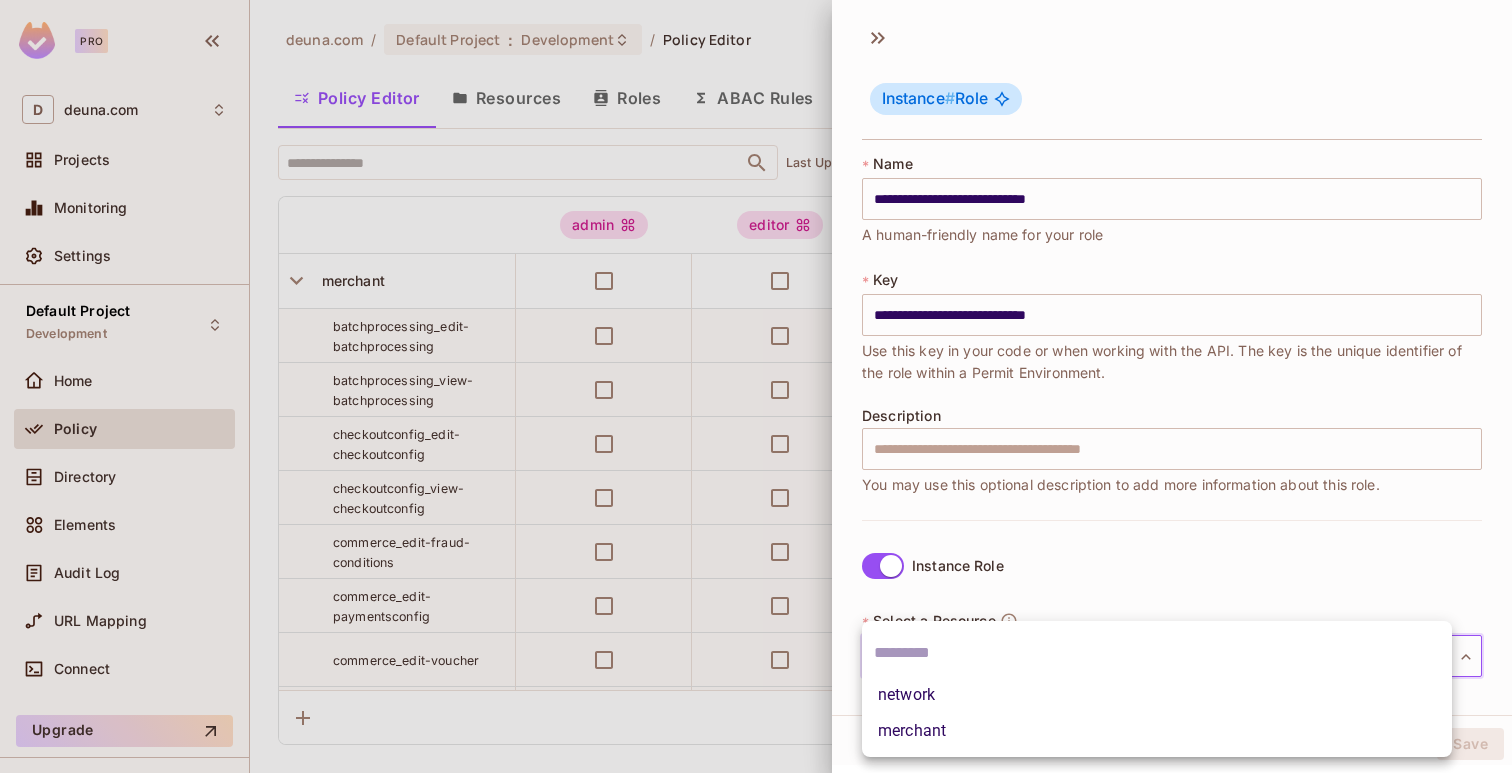 click on "merchant" at bounding box center [1157, 731] 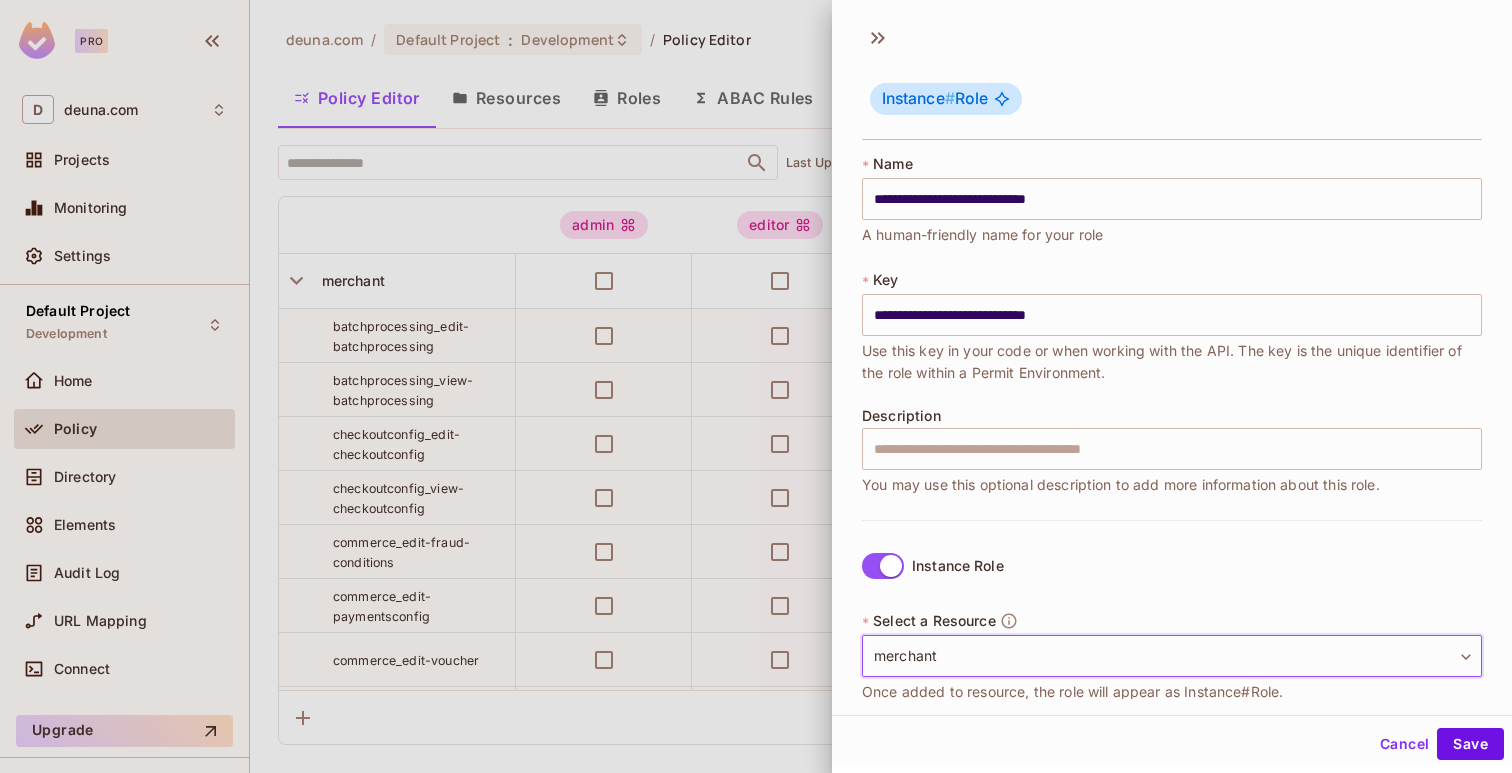 scroll, scrollTop: 196, scrollLeft: 0, axis: vertical 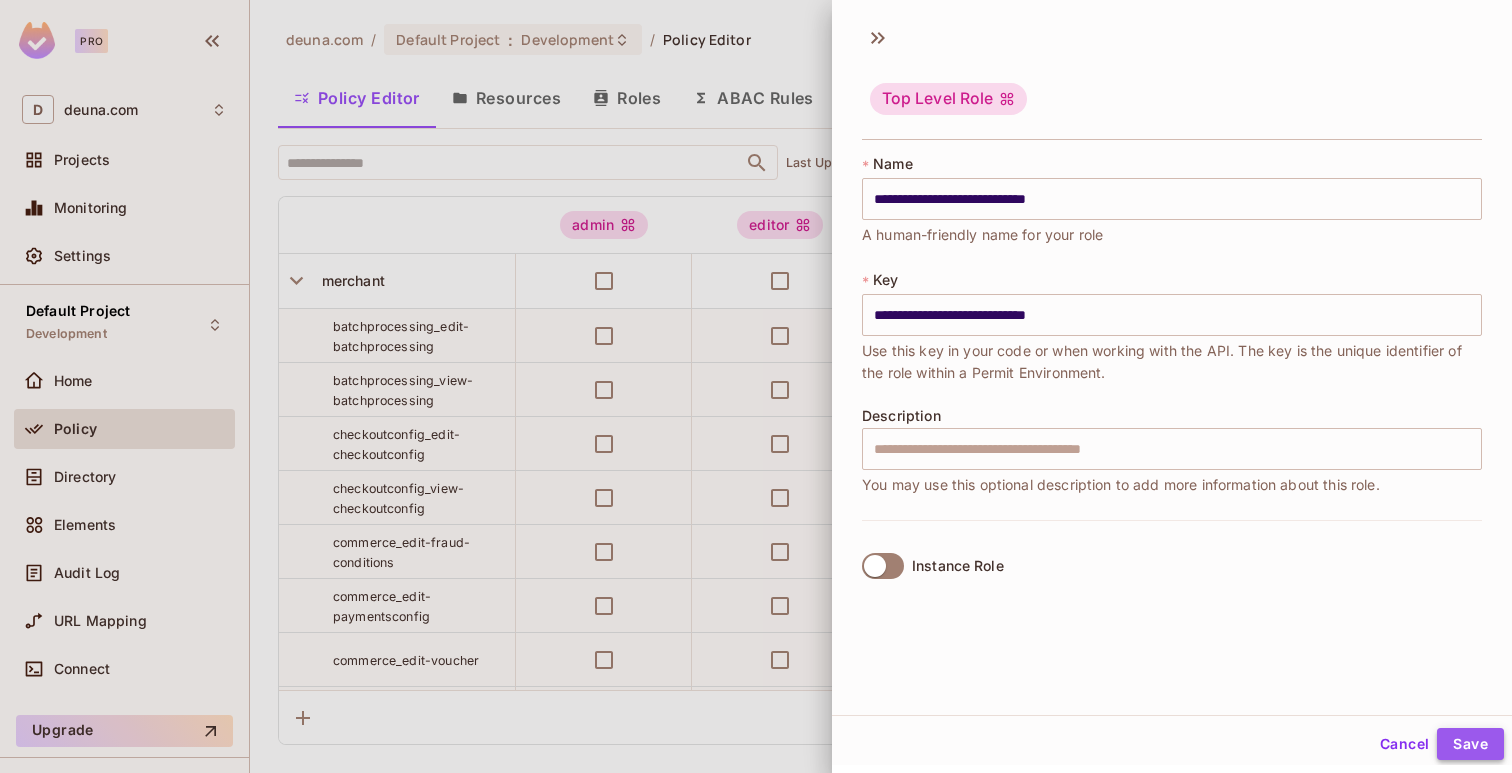 click on "Save" at bounding box center (1470, 744) 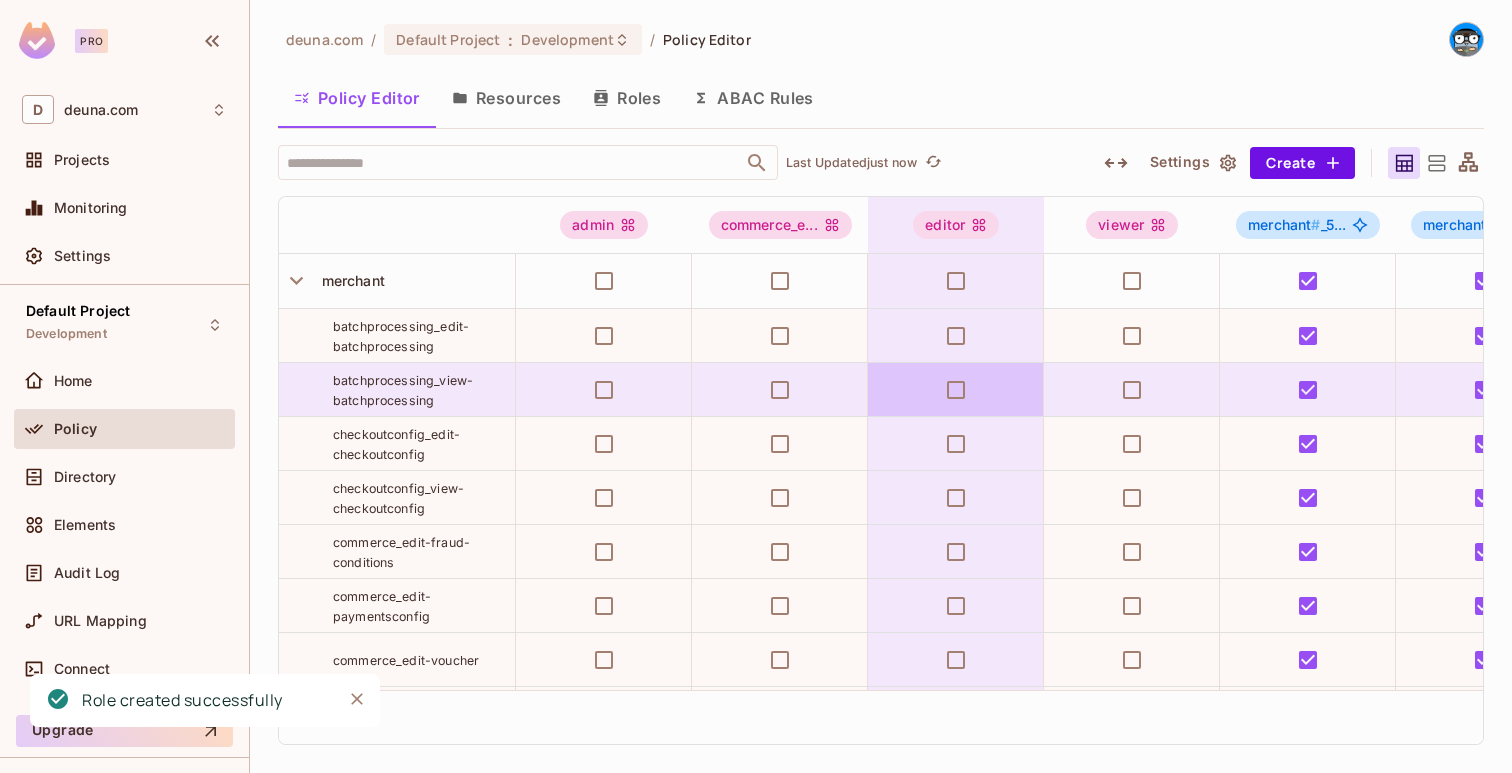 type 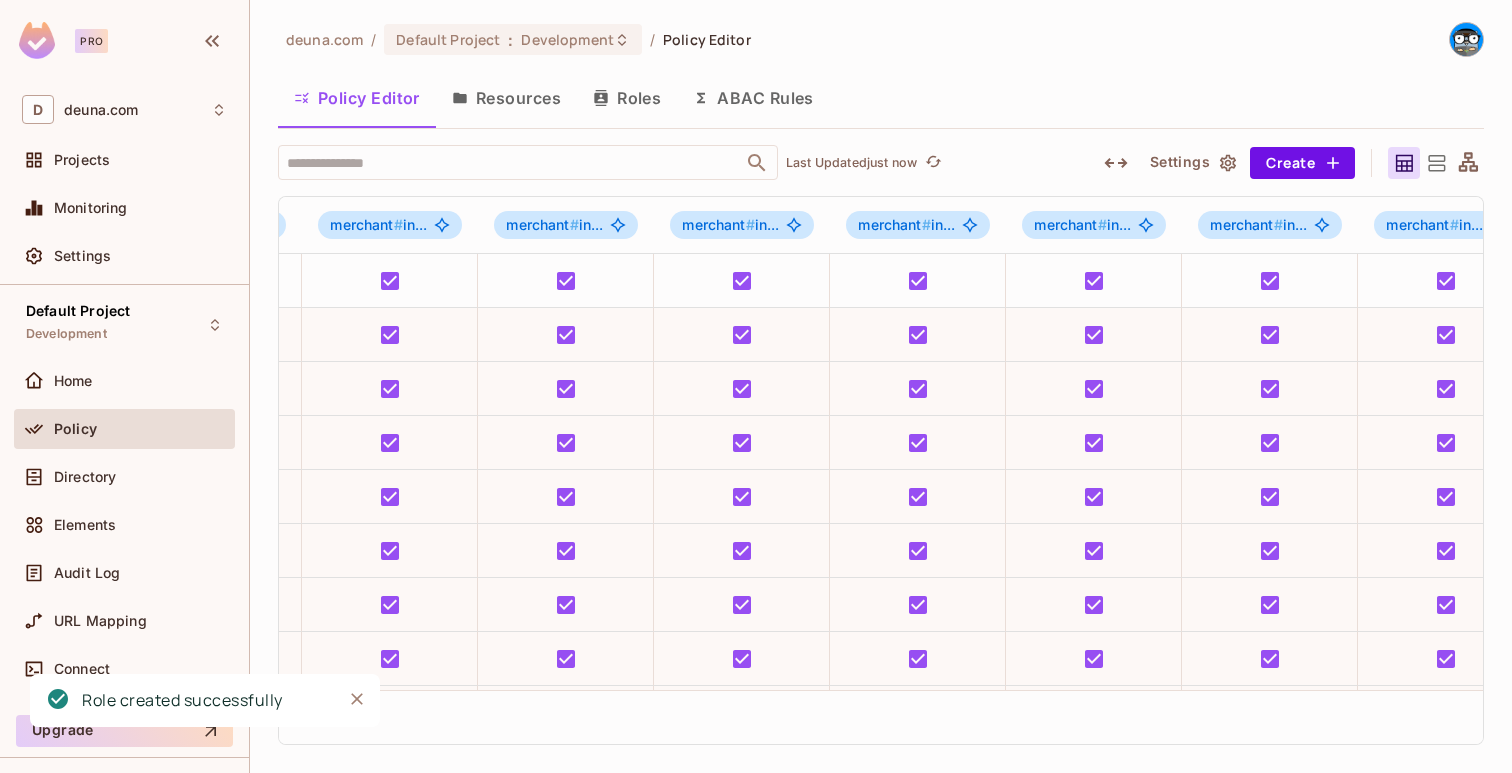 scroll, scrollTop: 0, scrollLeft: 3963, axis: horizontal 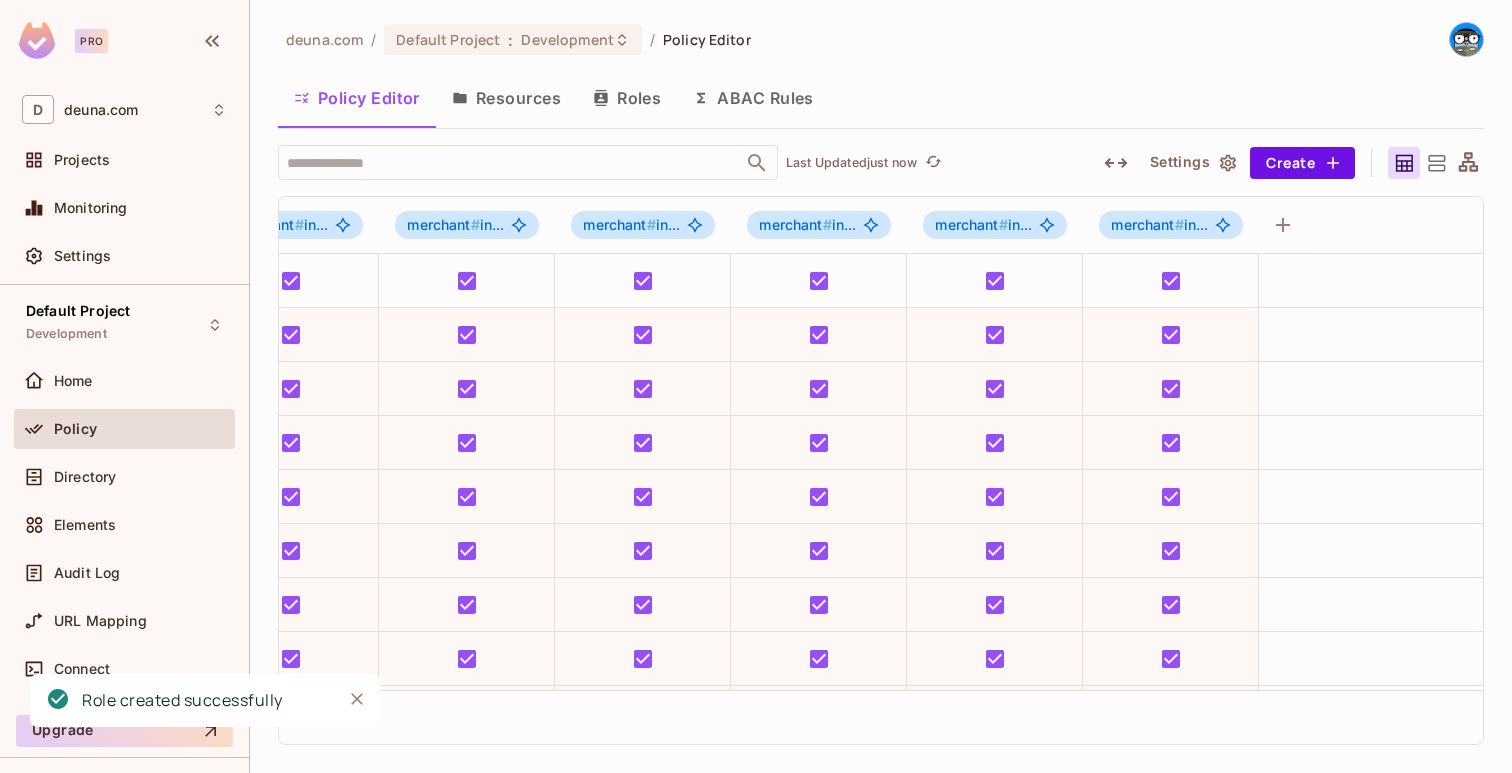 click on "Resources" at bounding box center (506, 98) 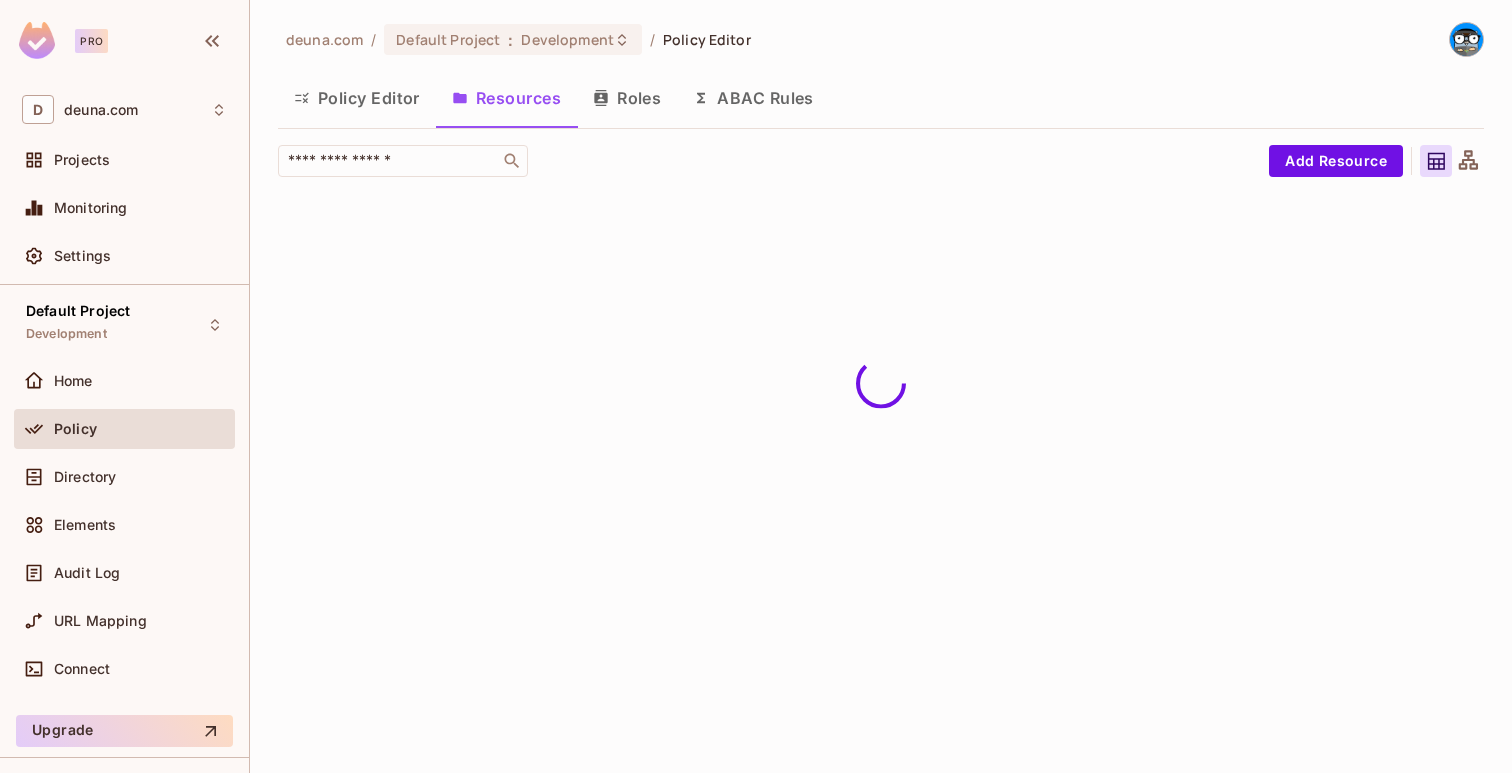 click 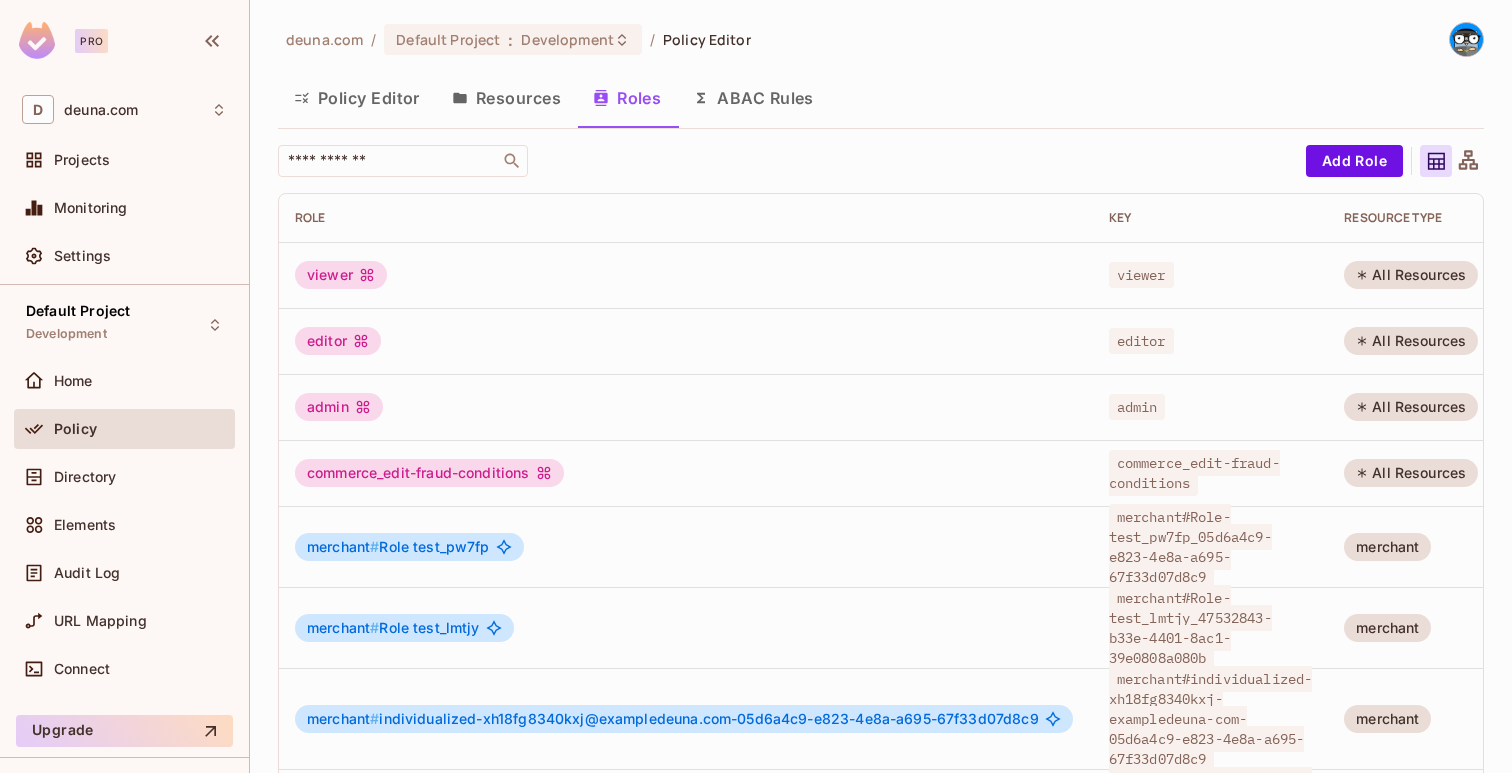 scroll, scrollTop: 0, scrollLeft: 224, axis: horizontal 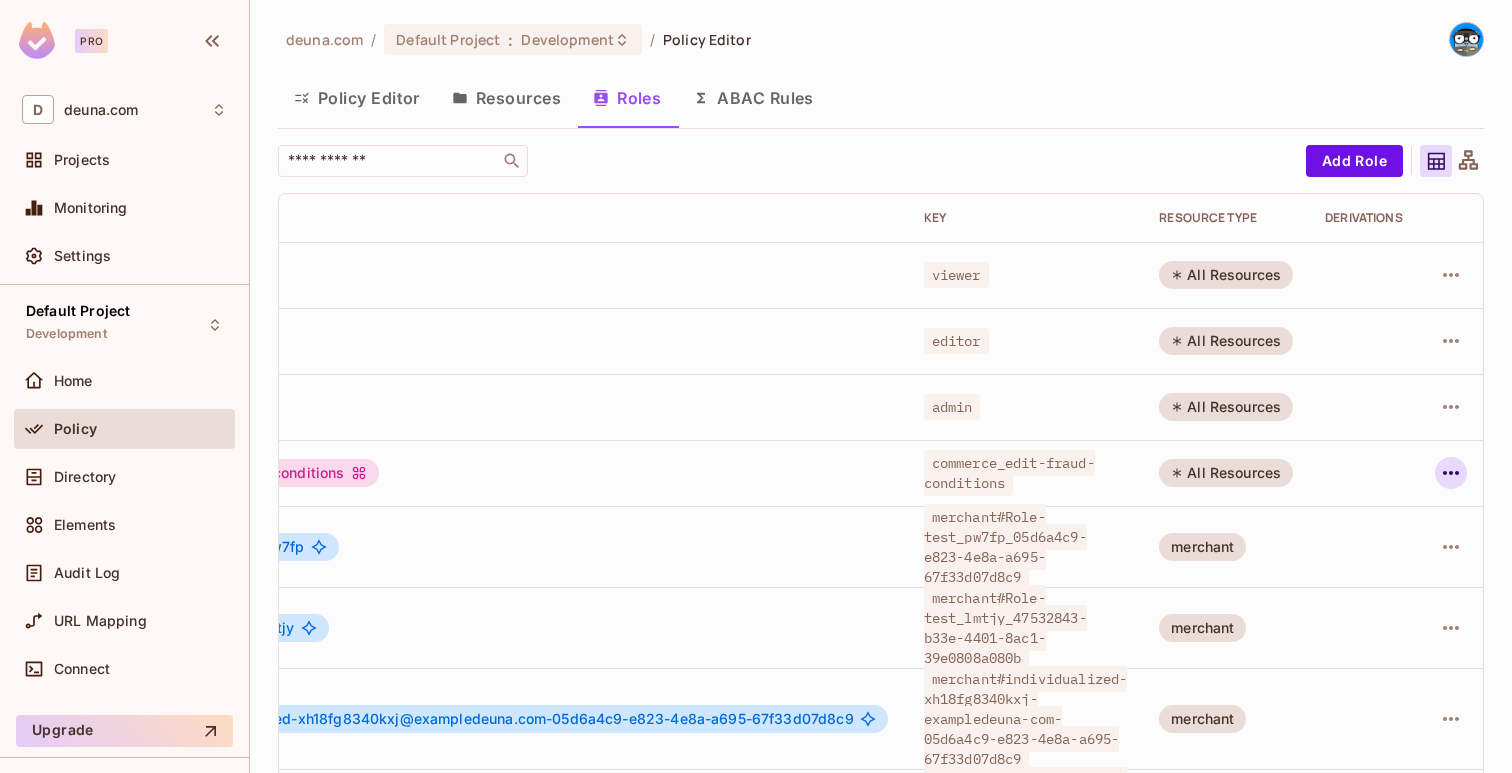 click 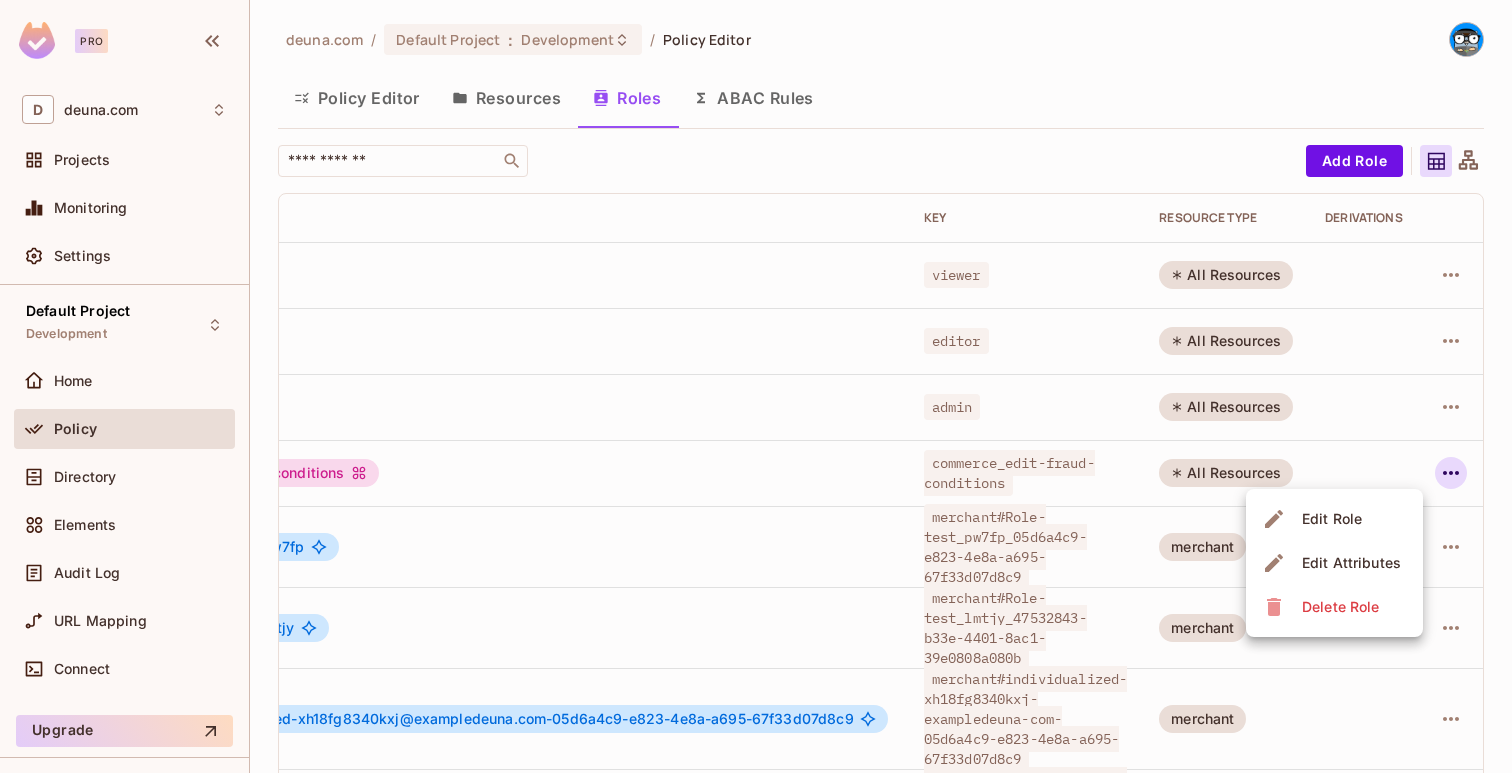 click on "Delete Role" at bounding box center [1340, 607] 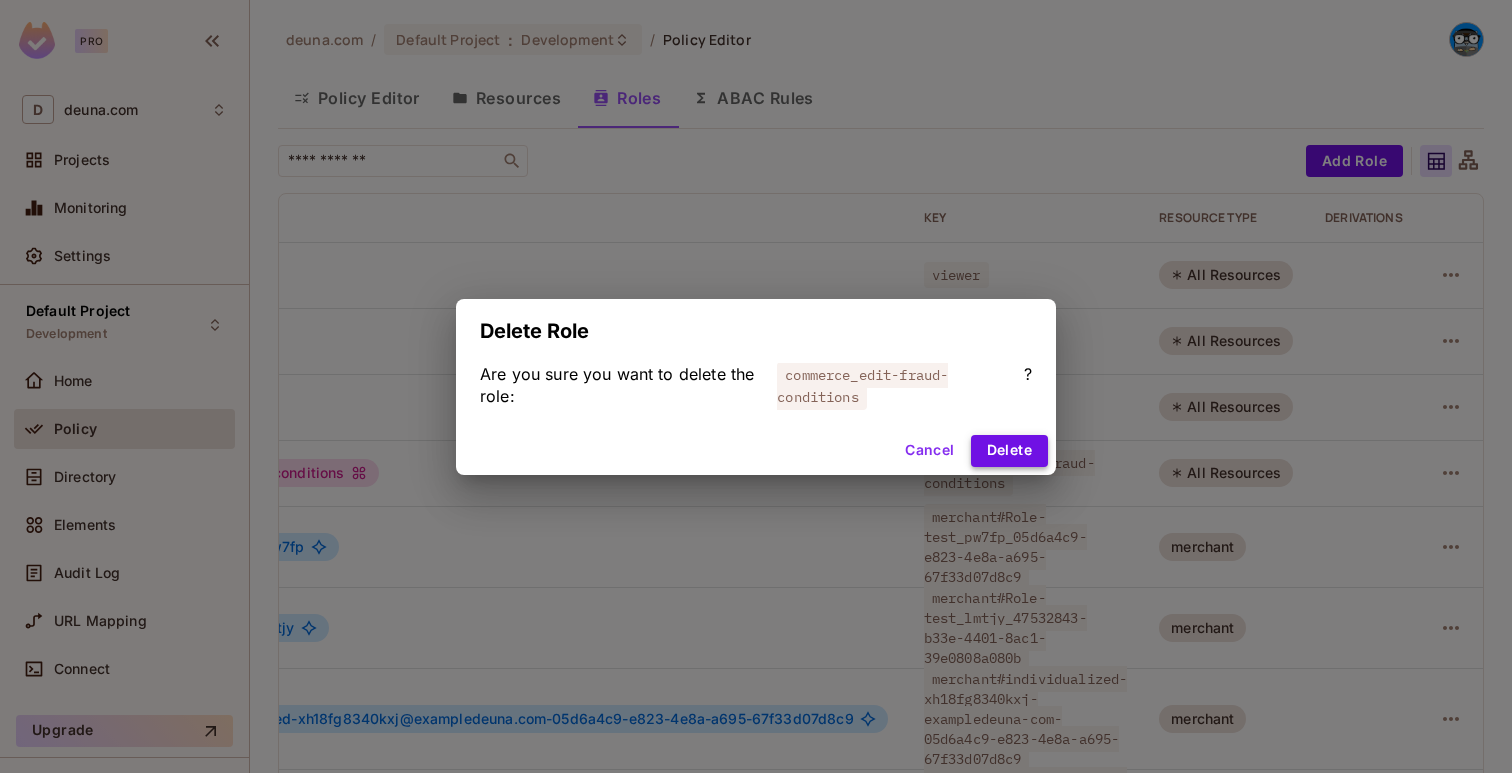 click on "Delete" at bounding box center (1009, 451) 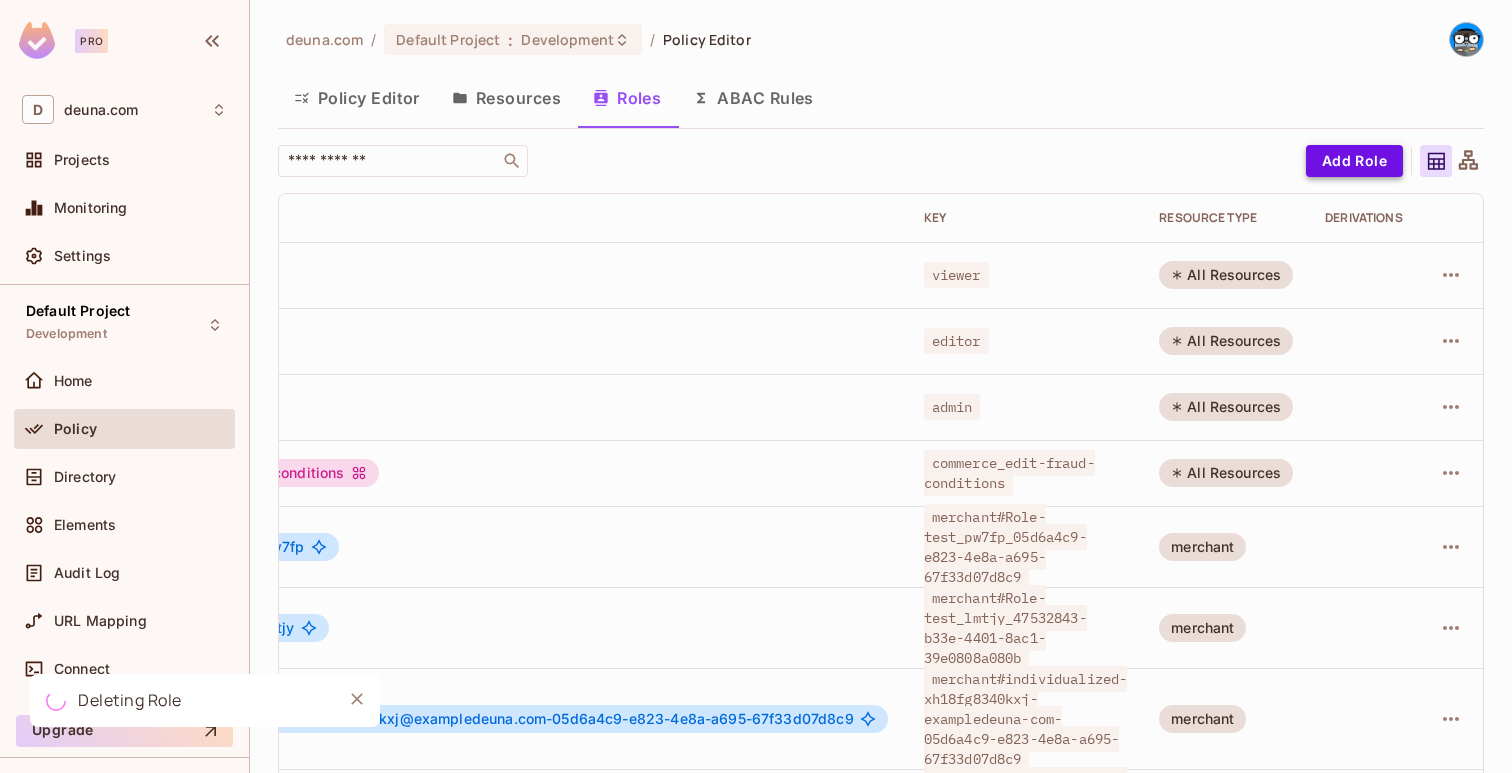 click on "Add Role" at bounding box center [1354, 161] 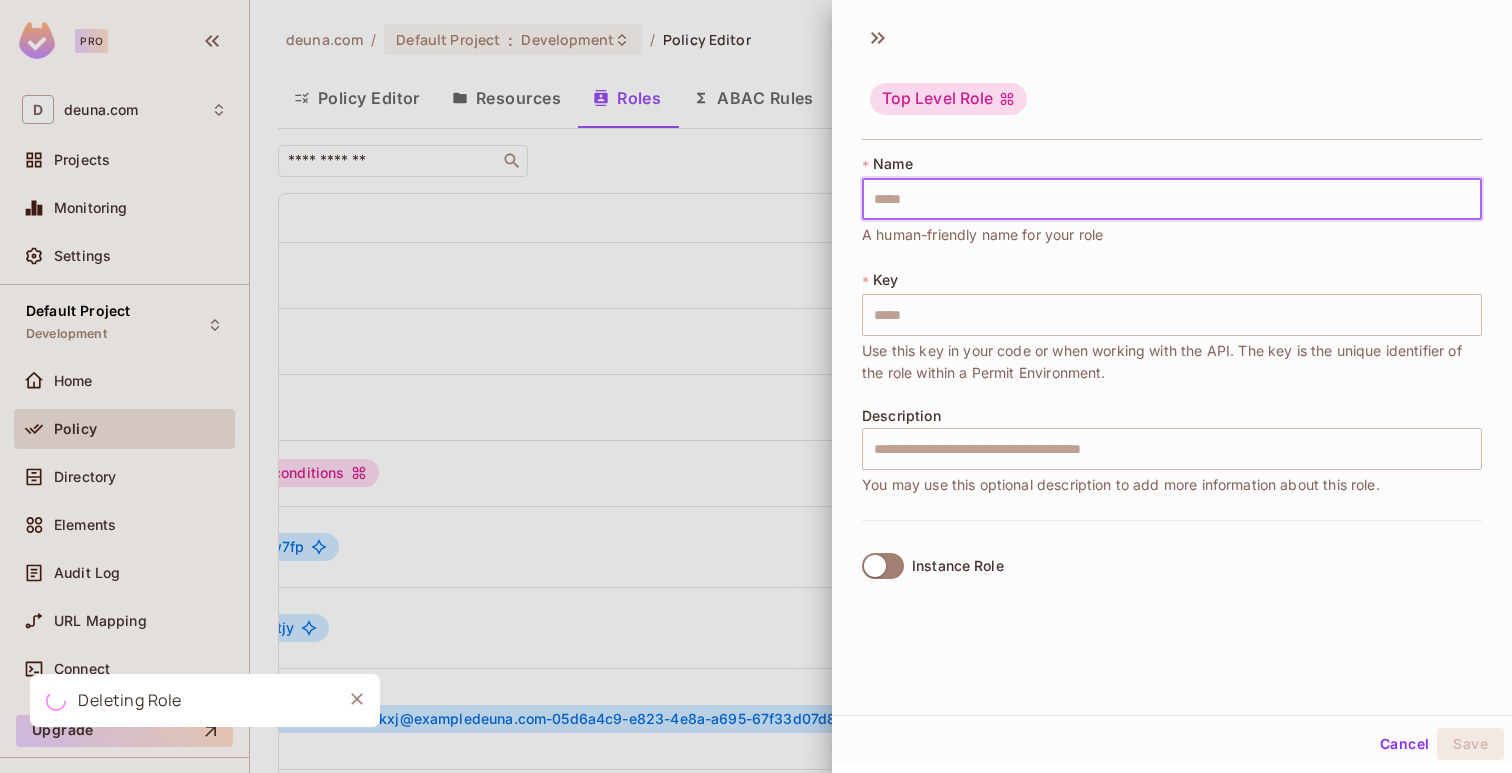 click at bounding box center (1172, 199) 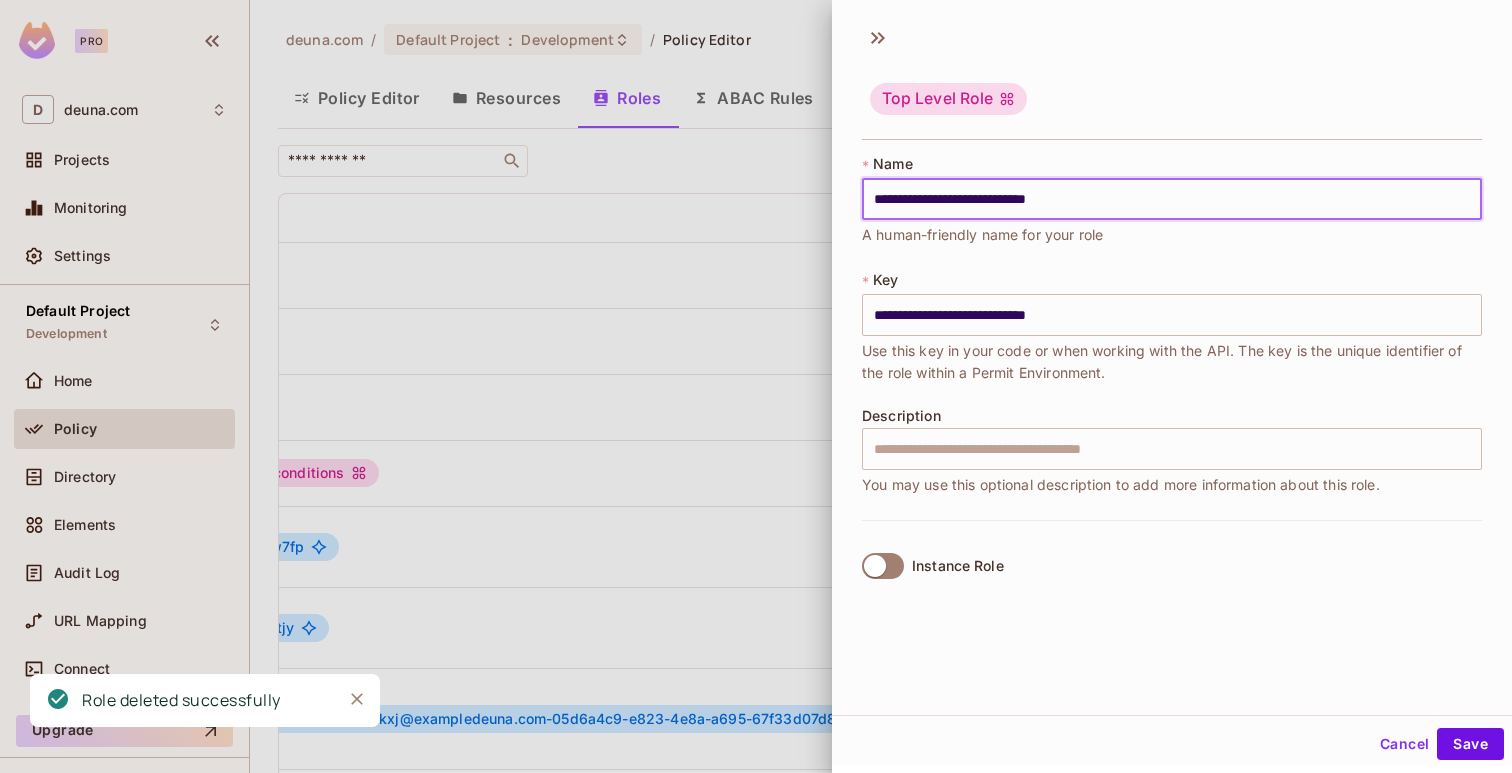 type on "**********" 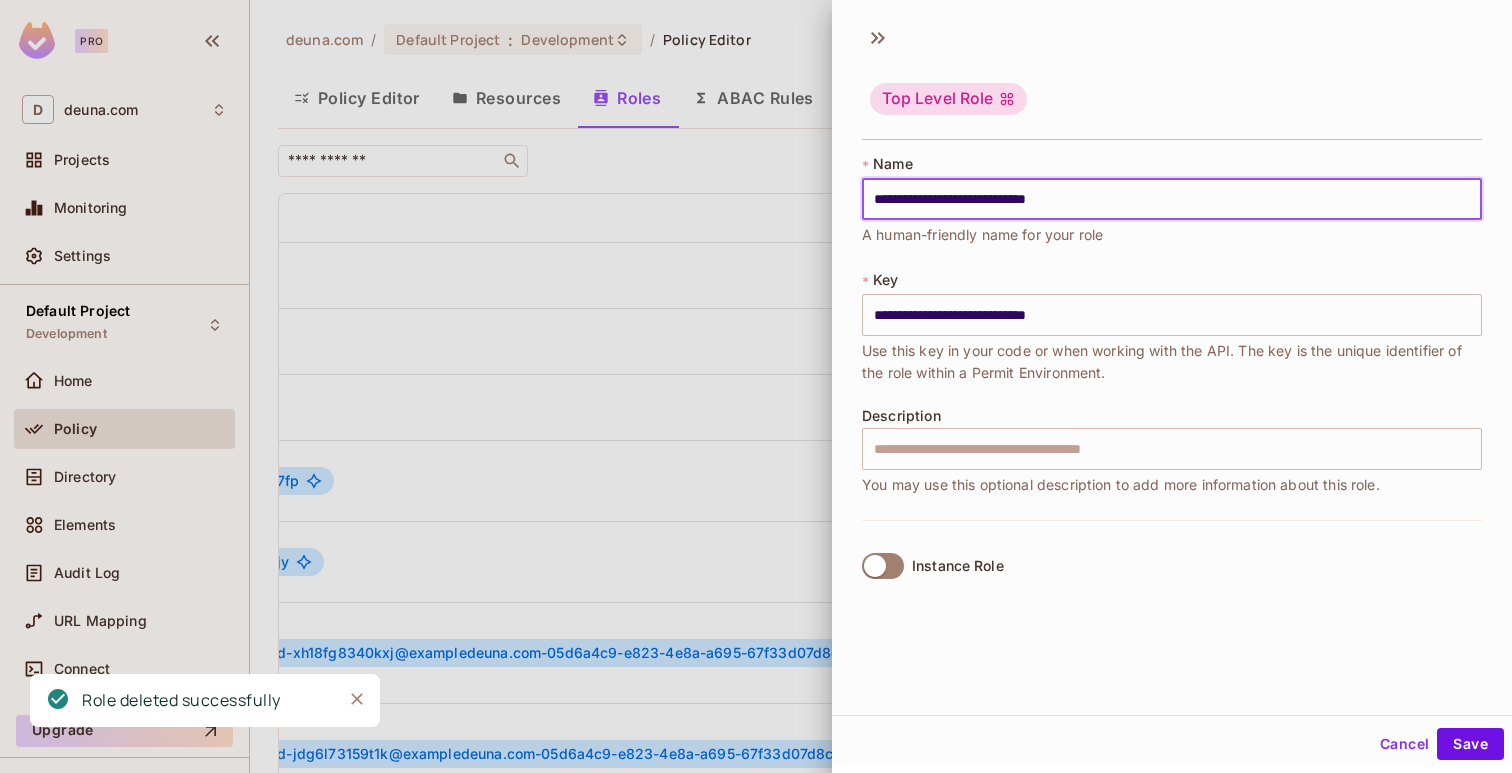 type on "**********" 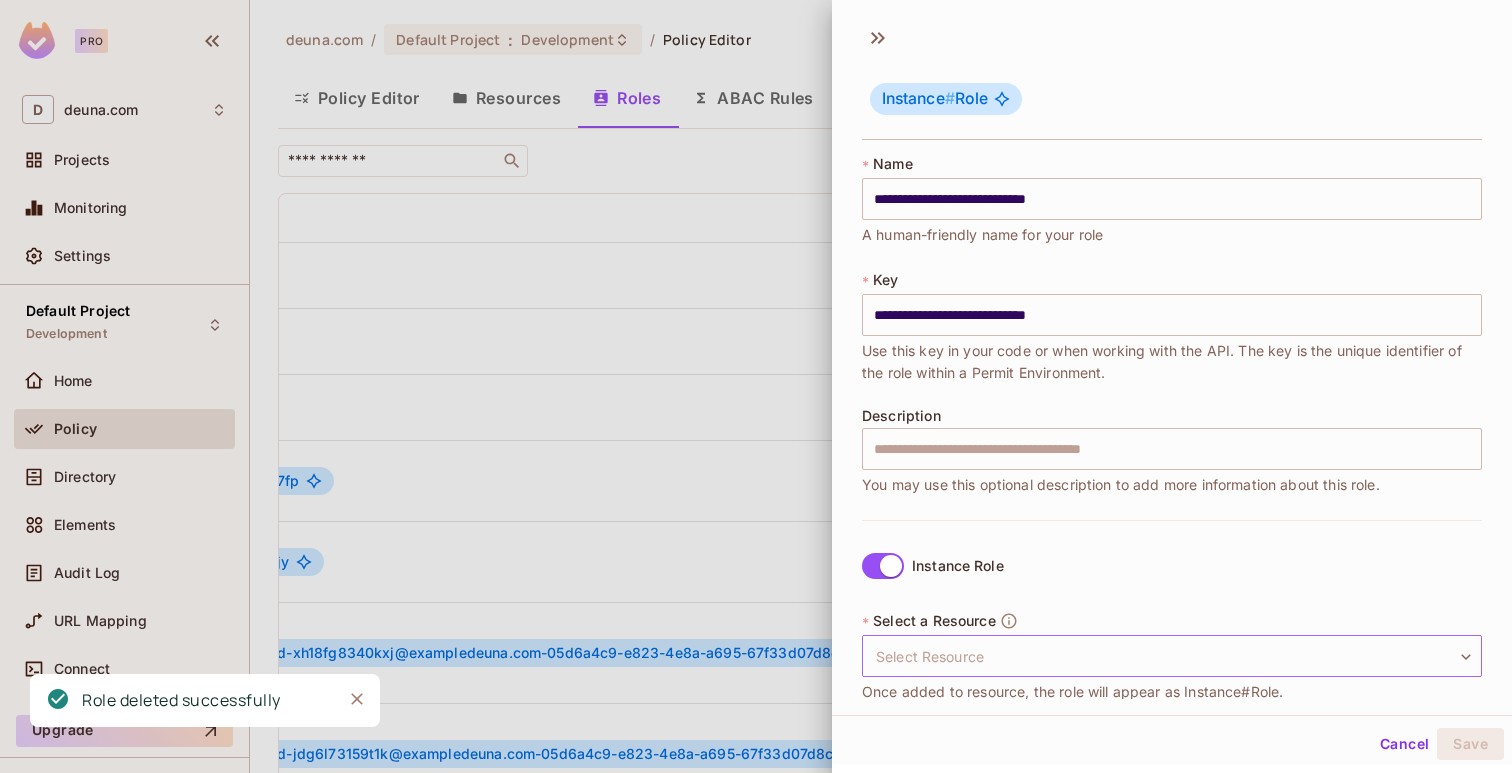 click on "deuna.com / Default Project : Development / Policy Editor Policy Editor Resources Roles ABAC Rules ​ Add Role Role Key RESOURCE TYPE Derivations viewer viewer  All Resources editor editor  All Resources admin admin  All Resources merchant # Role test_pw7fp merchant#Role-test_pw7fp_05d6a4c9-e823-4e8a-a695-67f33d07d8c9 merchant merchant # Role test_lmtjy merchant#Role-test_lmtjy_47532843-b33e-4401-8ac1-39e0808a080b merchant merchant # individualized-xh18fg8340kxj@[DOMAIN]-05d6a4c9-e823-4e8a-a695-67f33d07d8c9 merchant#individualized-xh18fg8340kxj-exampledeuna-com-05d6a4c9-e823-4e8a-a695-67f33d07d8c9 merchant merchant # individualized-jdg6l73159t1k@[DOMAIN]-05d6a4c9-e823-4e8a-a695-67f33d07d8c9 merchant#individualized-jdg6l73159t1k-exampledeuna-com-05d6a4c9-e823-4e8a-a695-67f33d07d8c9 merchant merchant # merchant merchant # Role test_zhjhe #" at bounding box center [756, 386] 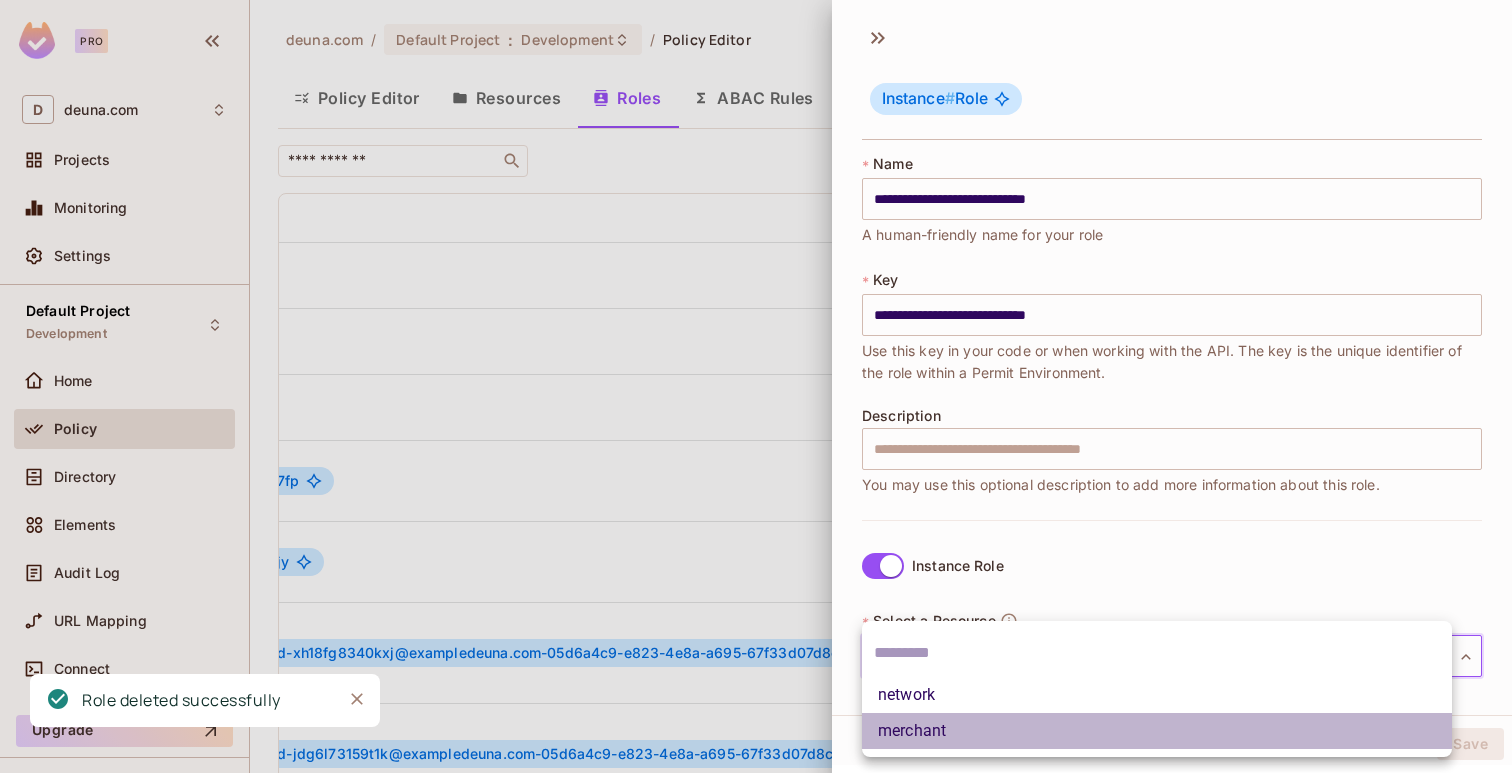 click on "merchant" at bounding box center (1157, 731) 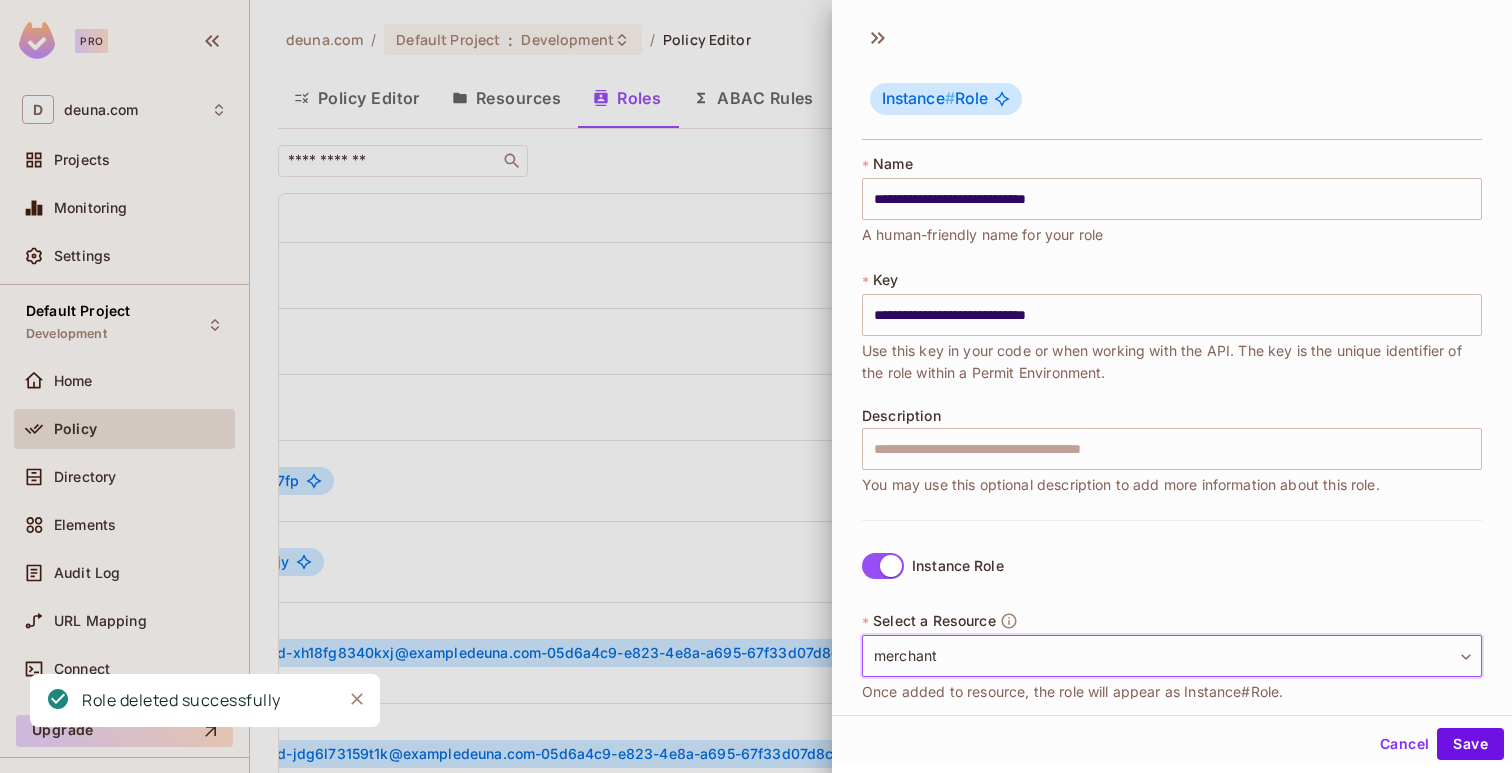 scroll, scrollTop: 196, scrollLeft: 0, axis: vertical 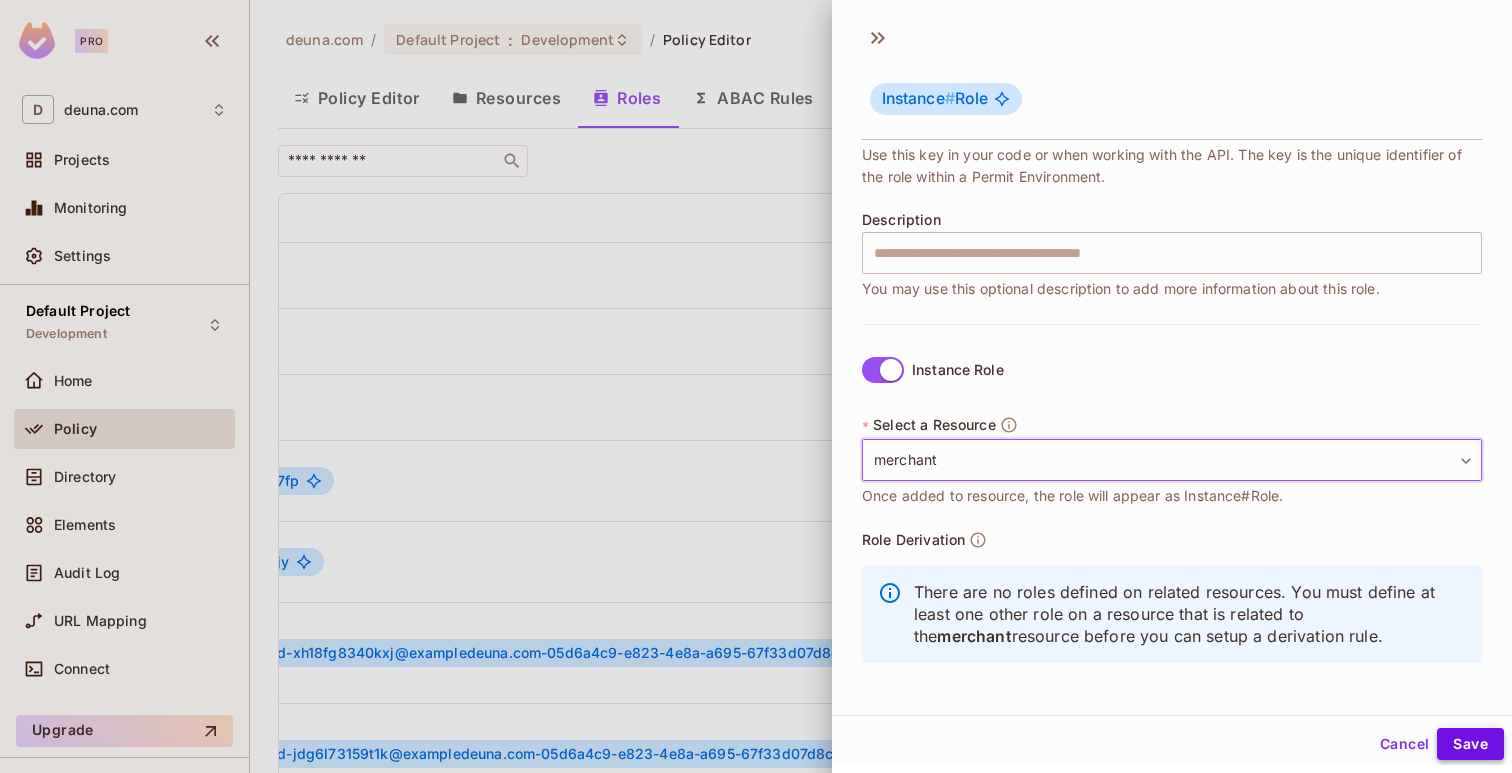 click on "Save" at bounding box center (1470, 744) 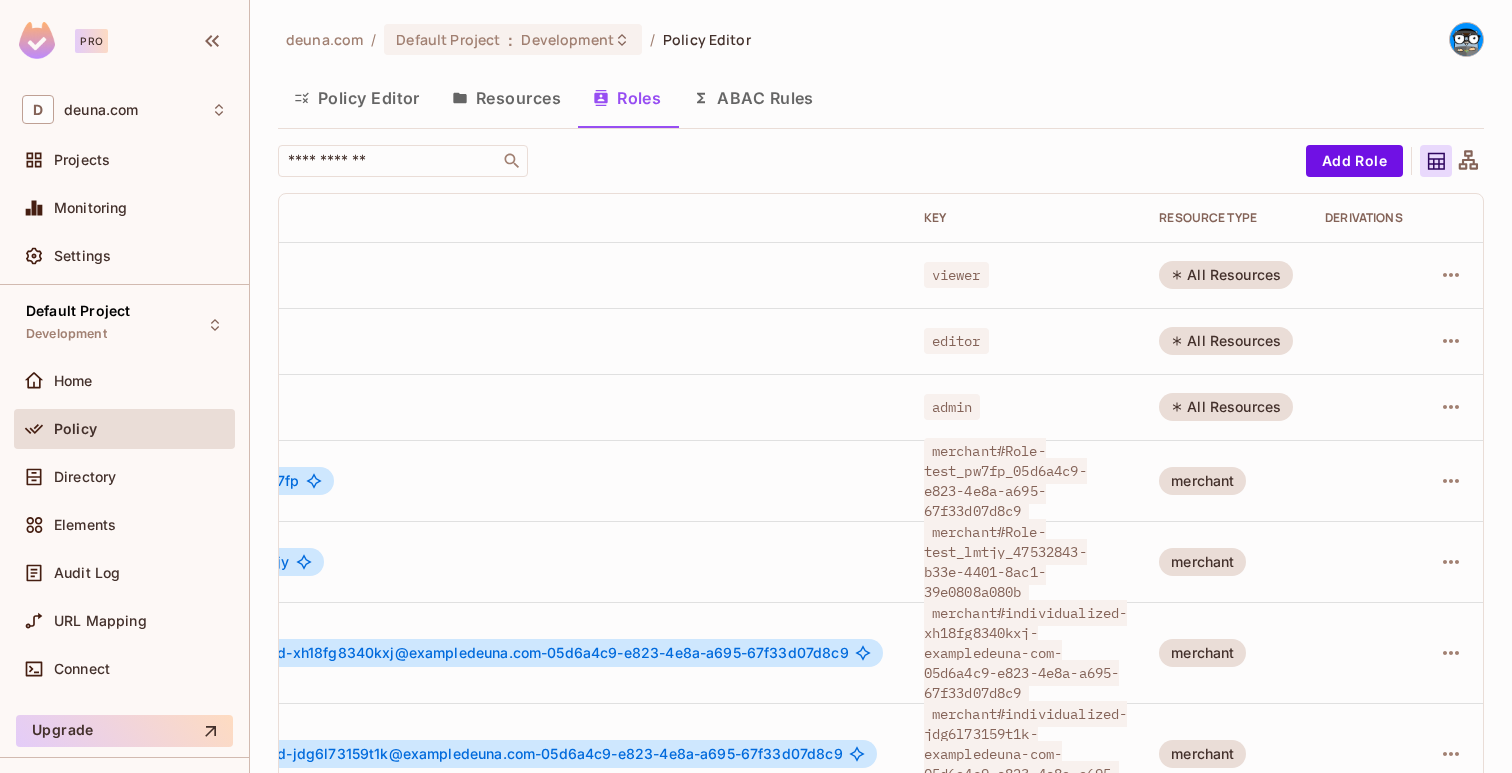scroll, scrollTop: 0, scrollLeft: 0, axis: both 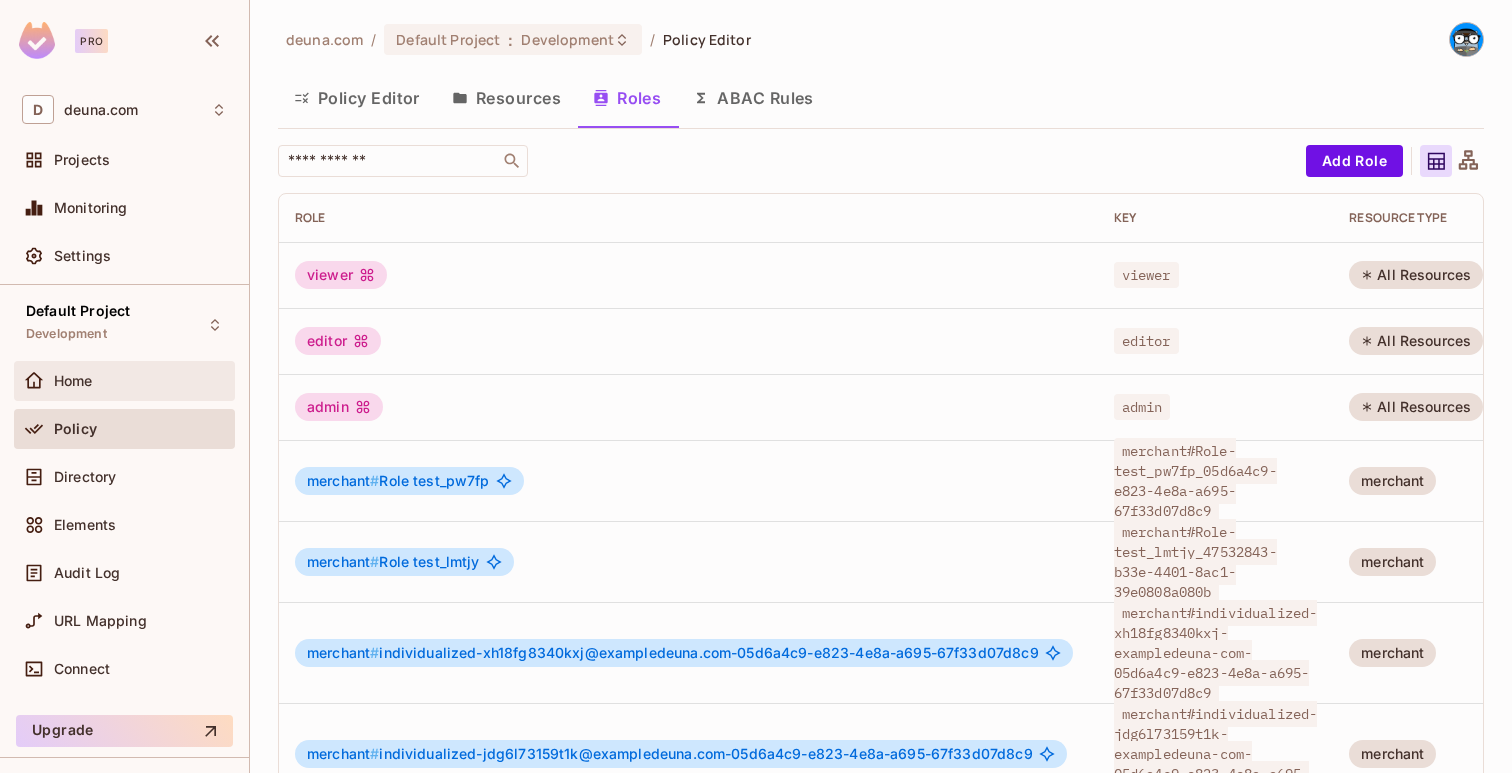 click on "Home" at bounding box center [124, 381] 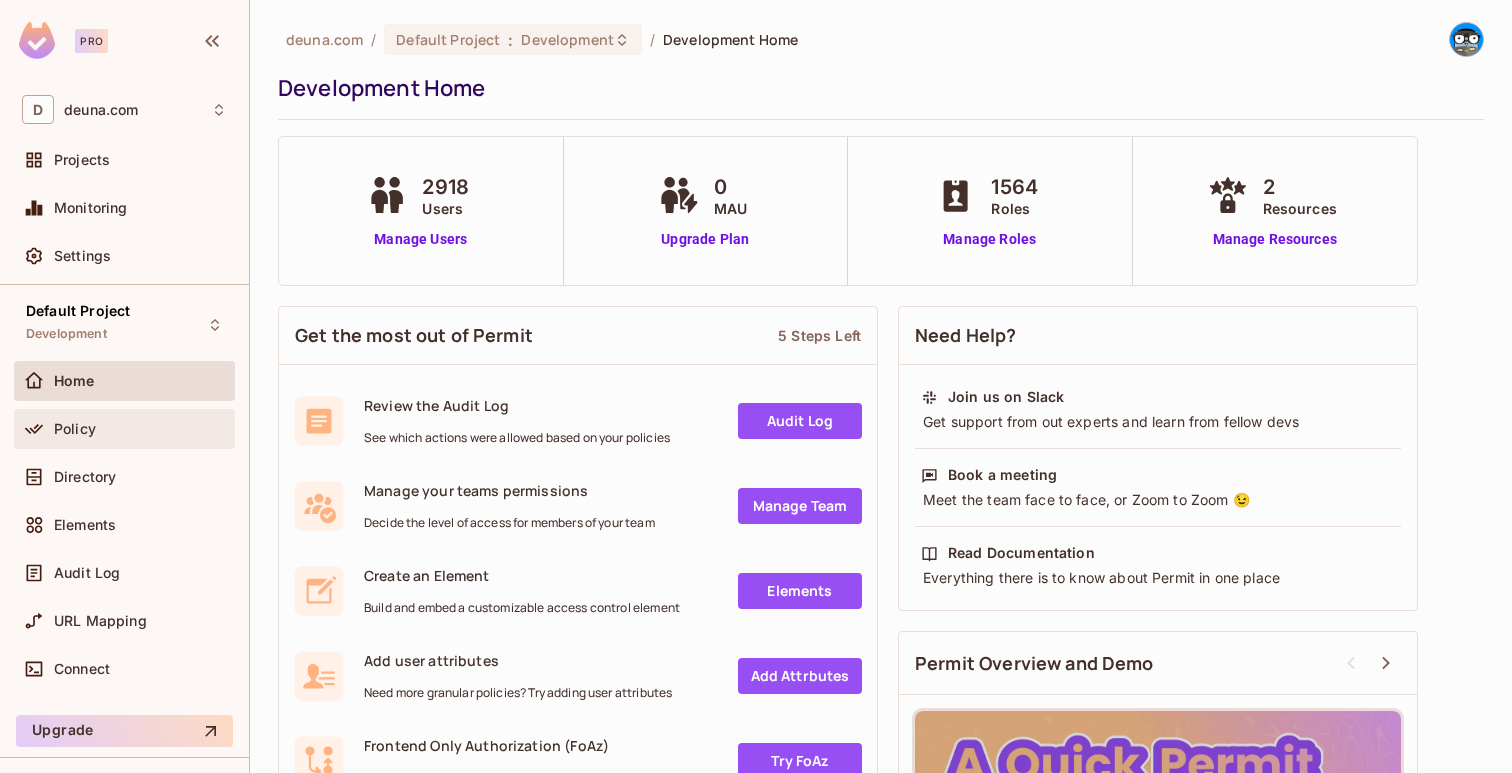 click on "Policy" at bounding box center (75, 429) 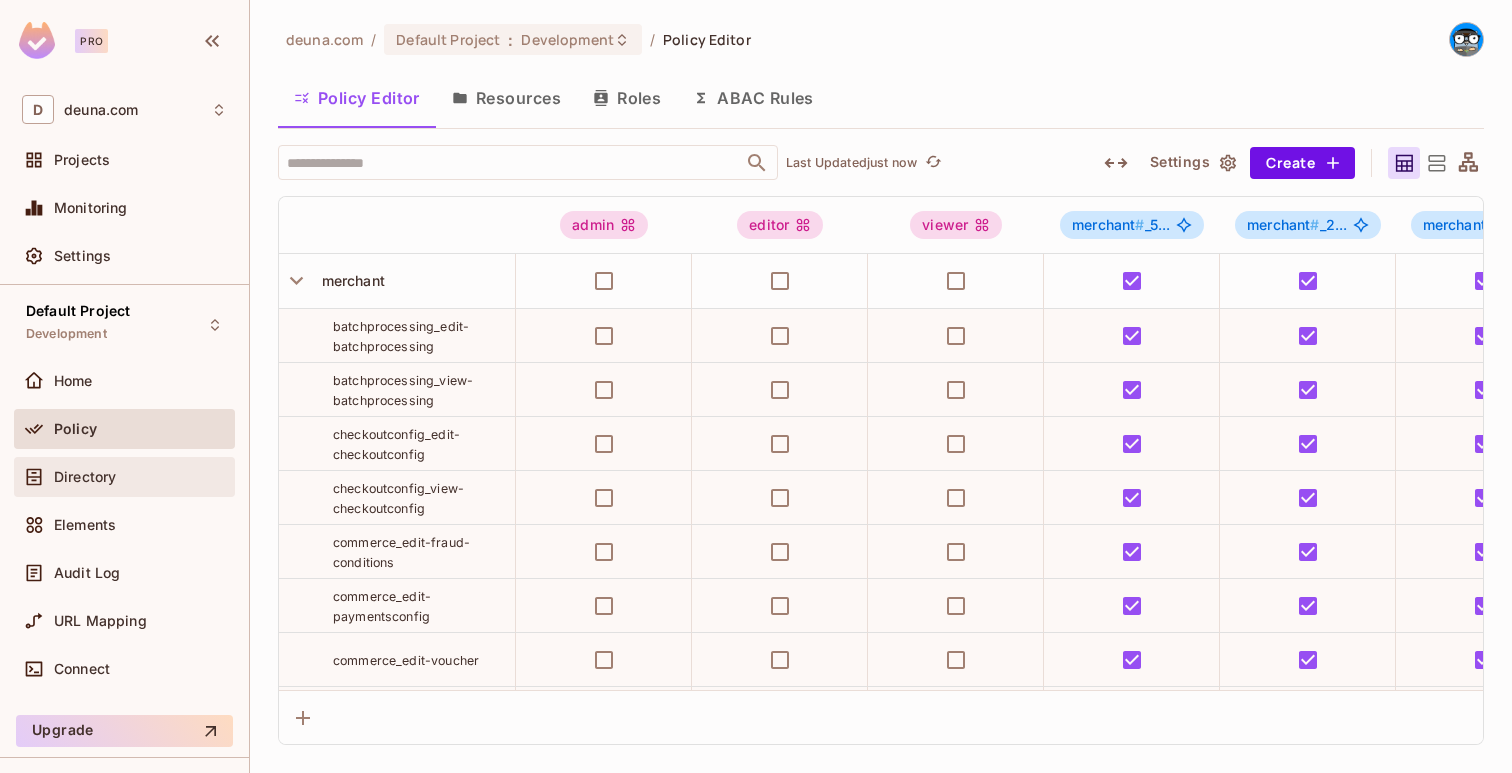 click on "Directory" at bounding box center (124, 477) 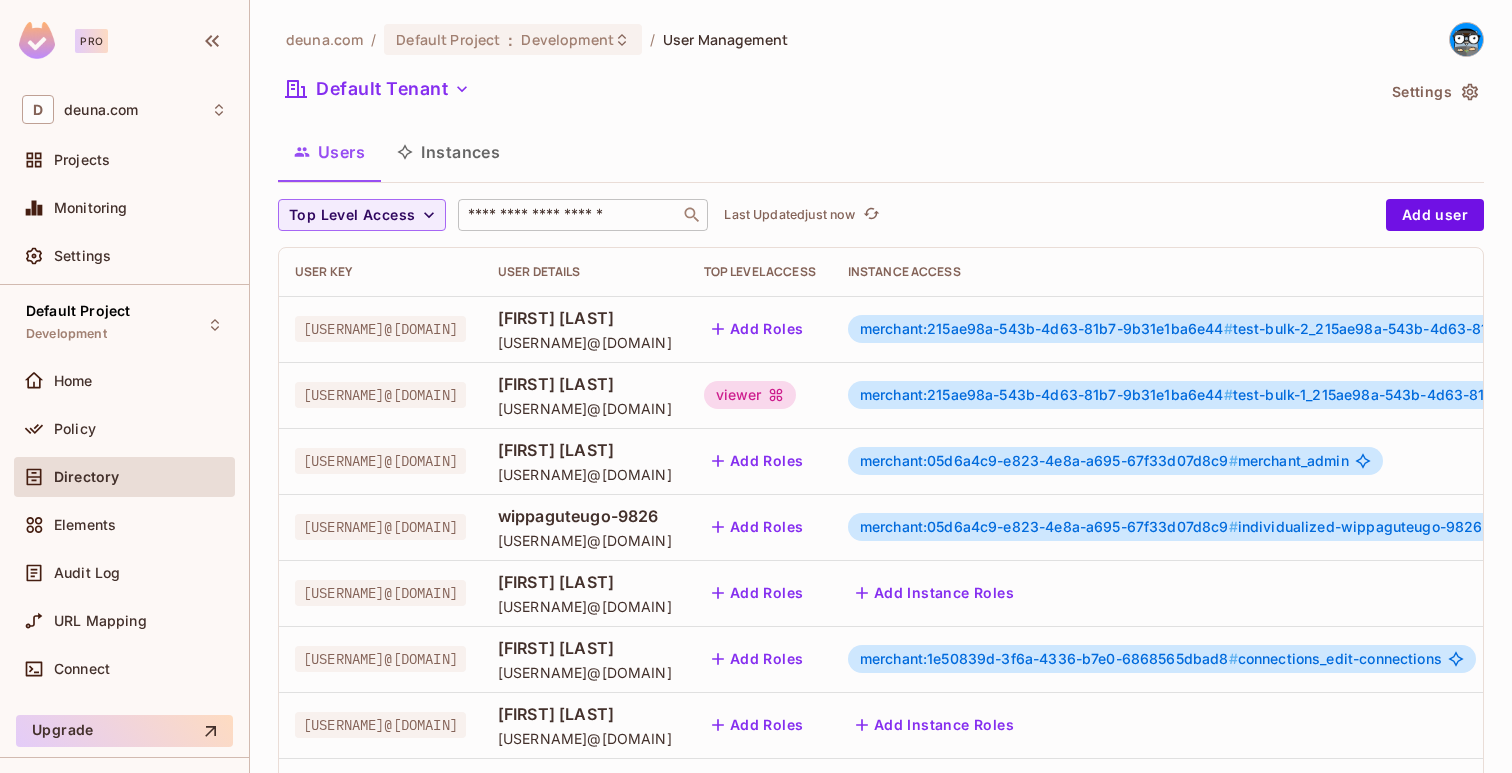click at bounding box center (569, 215) 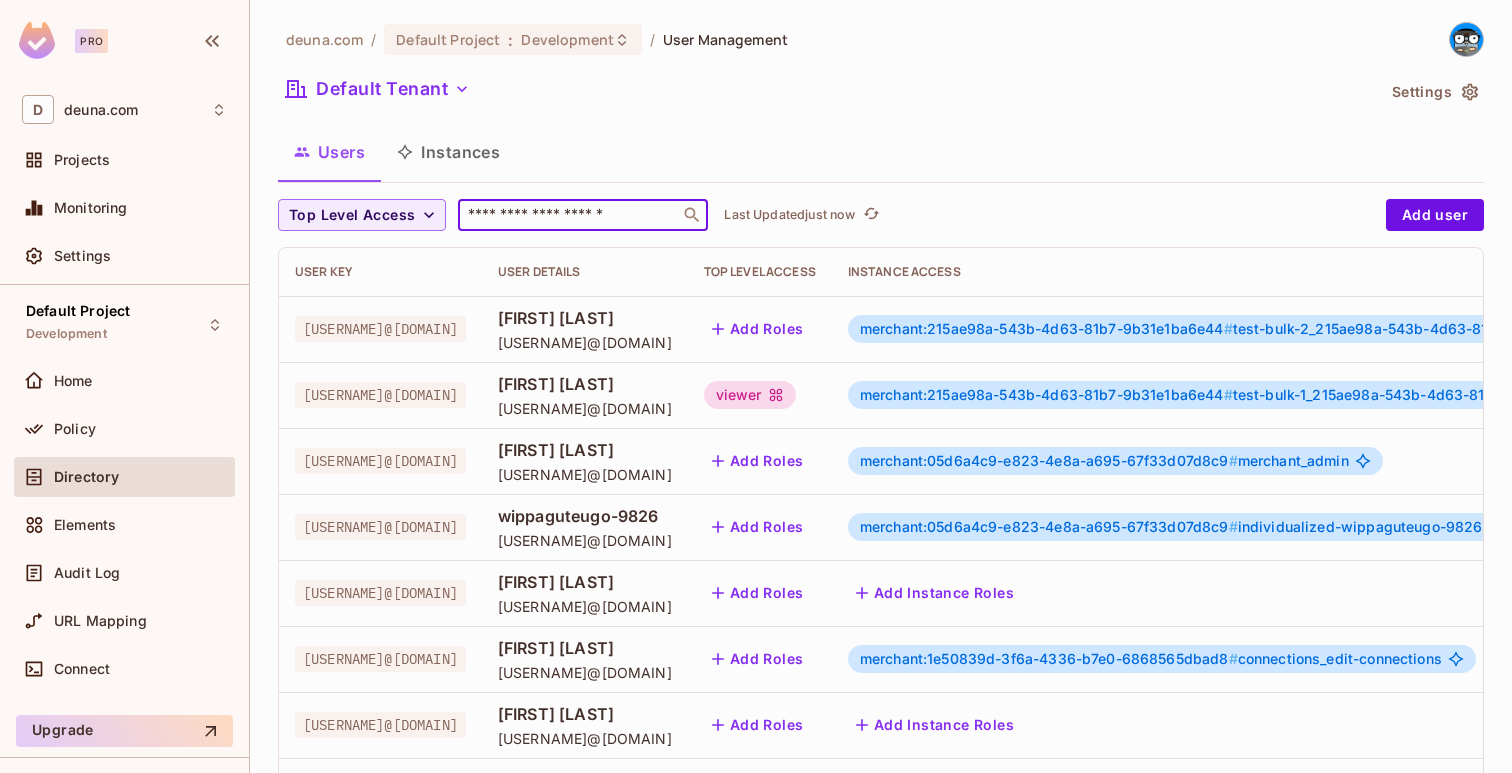 paste on "**********" 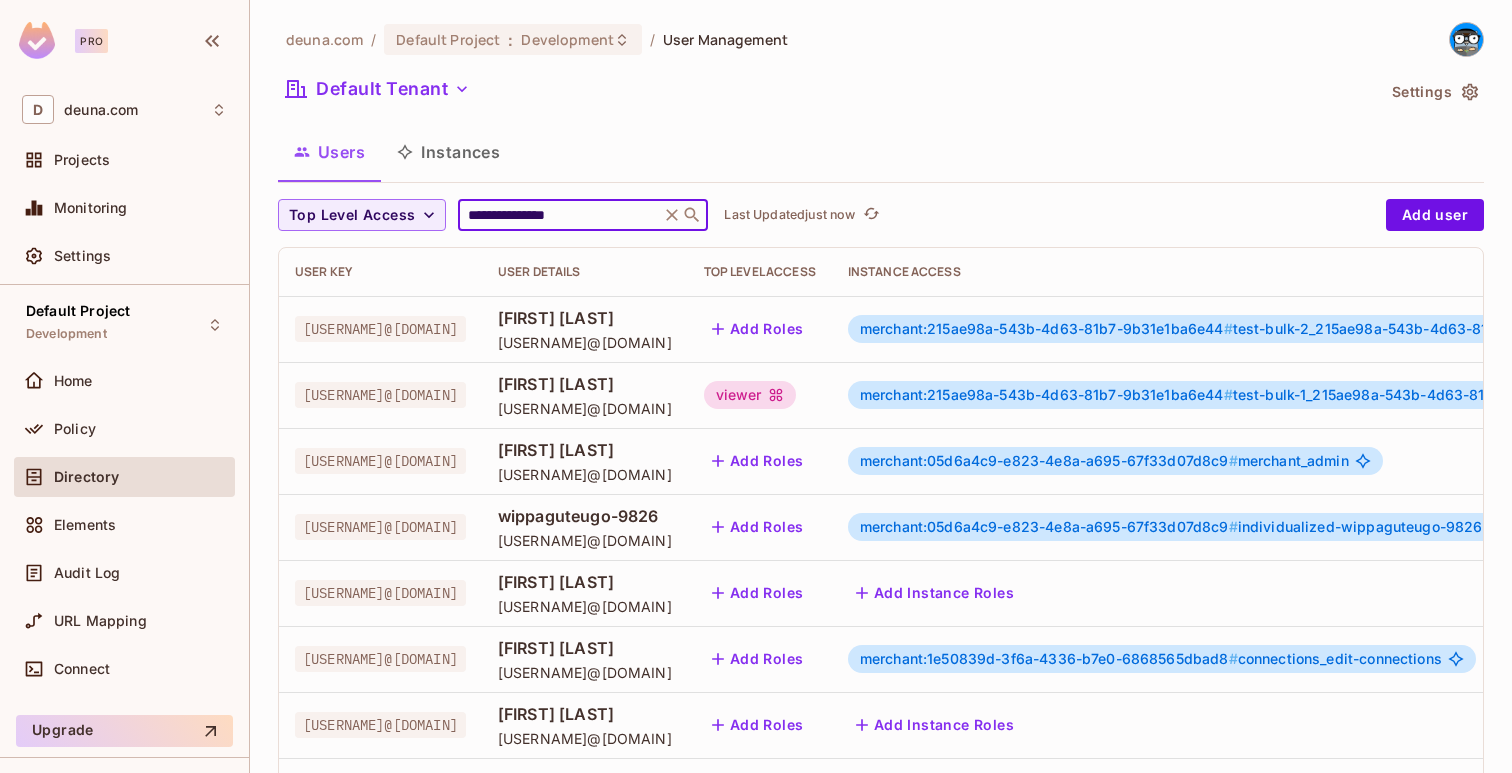 type on "**********" 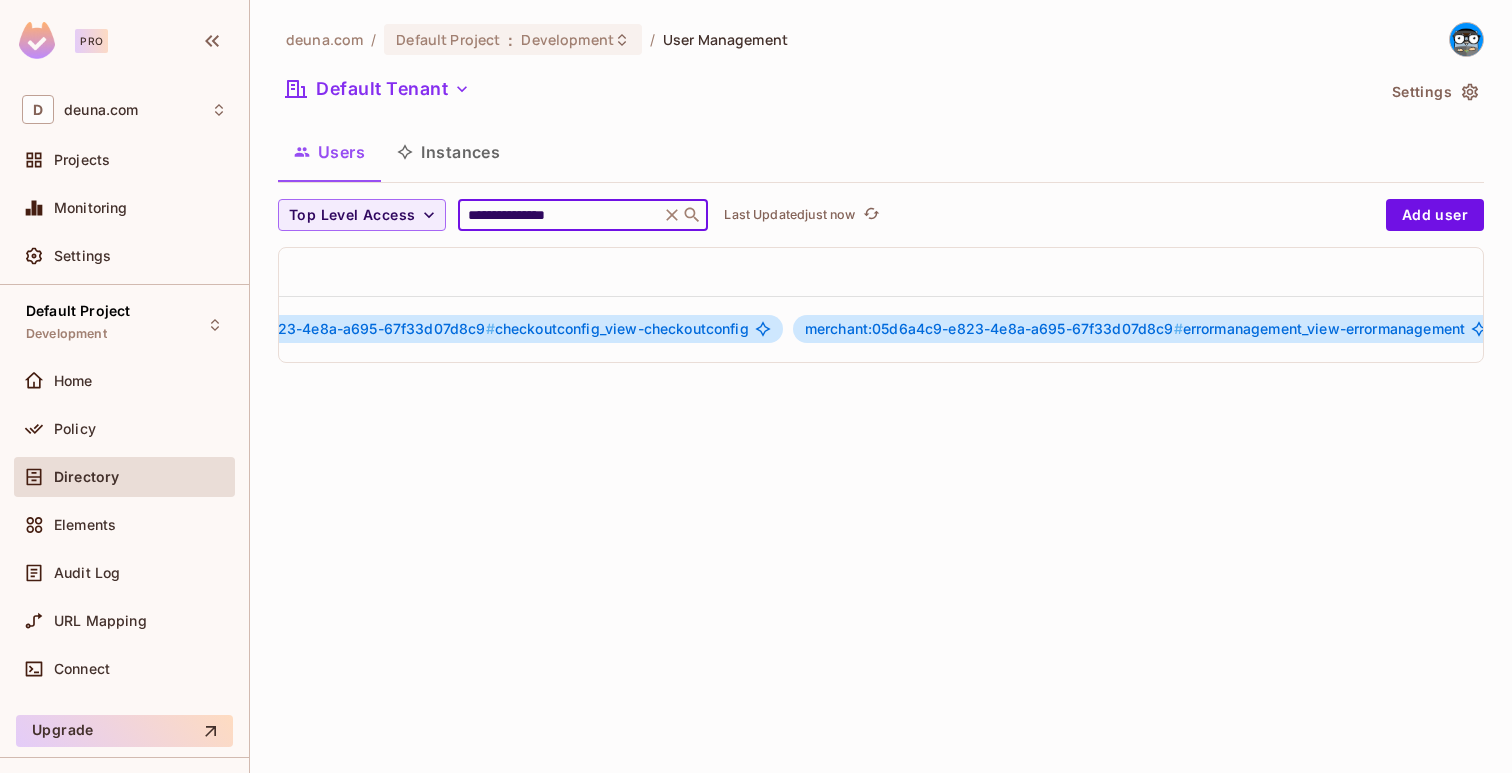 scroll, scrollTop: 0, scrollLeft: 823, axis: horizontal 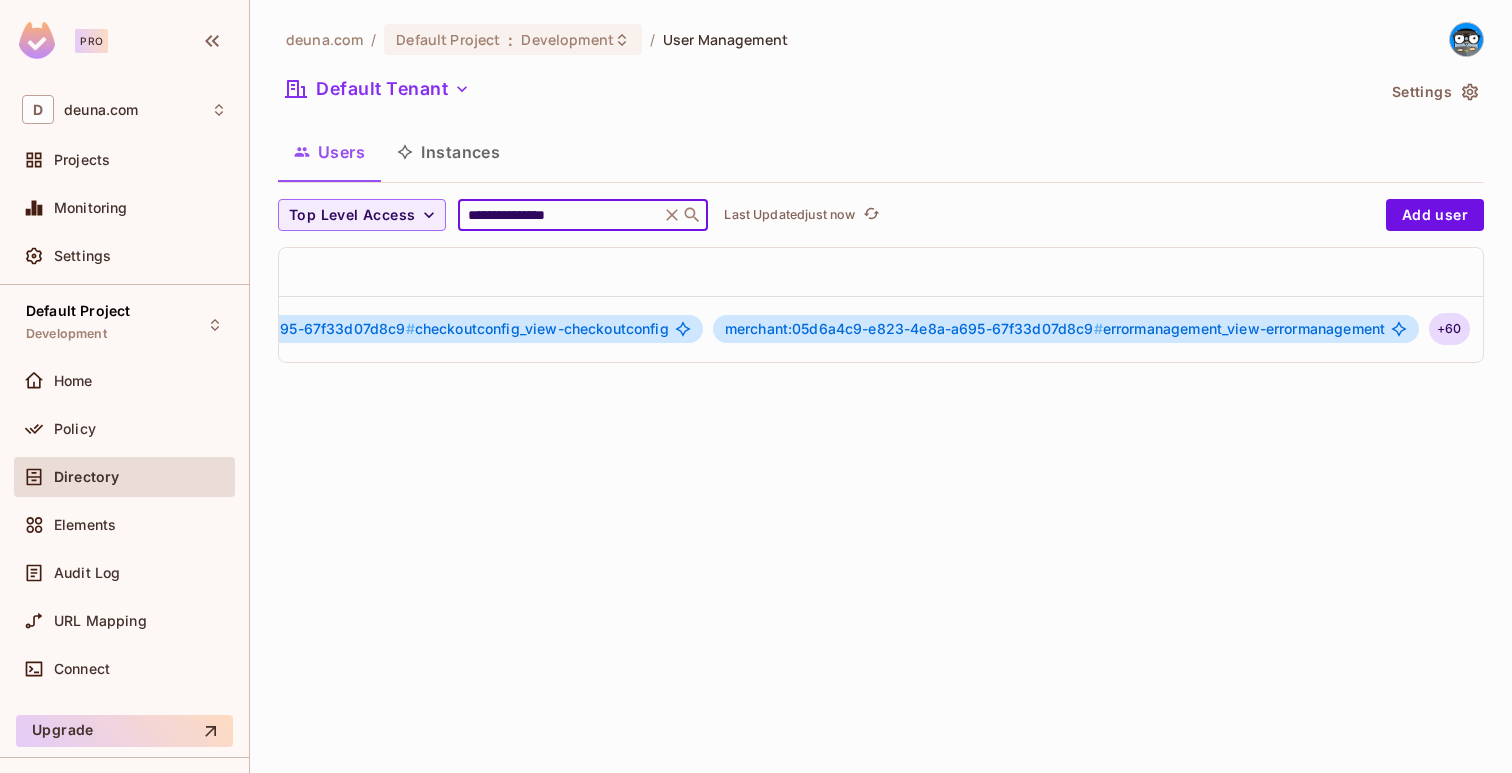 click on "+ 60" at bounding box center (1449, 329) 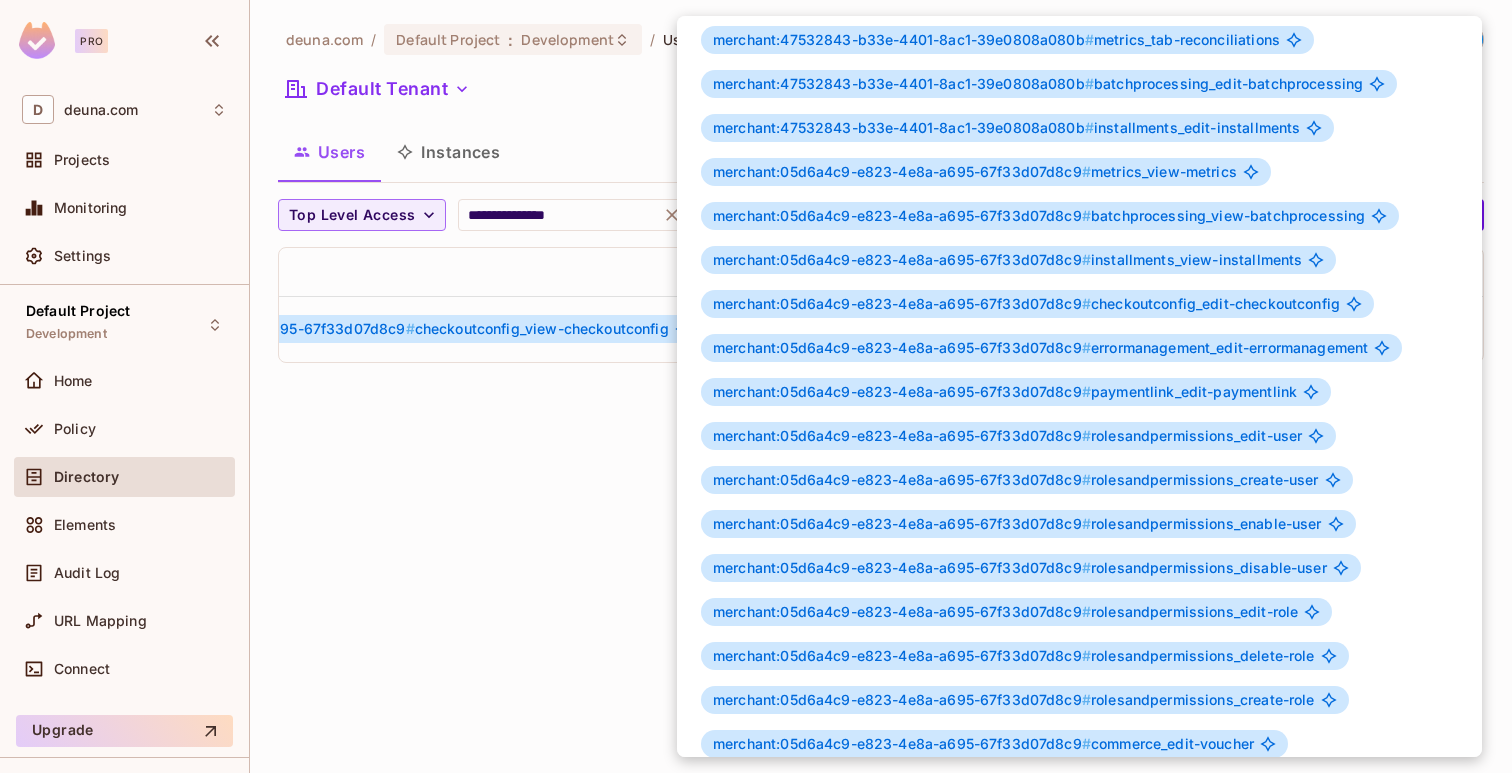 scroll, scrollTop: 0, scrollLeft: 0, axis: both 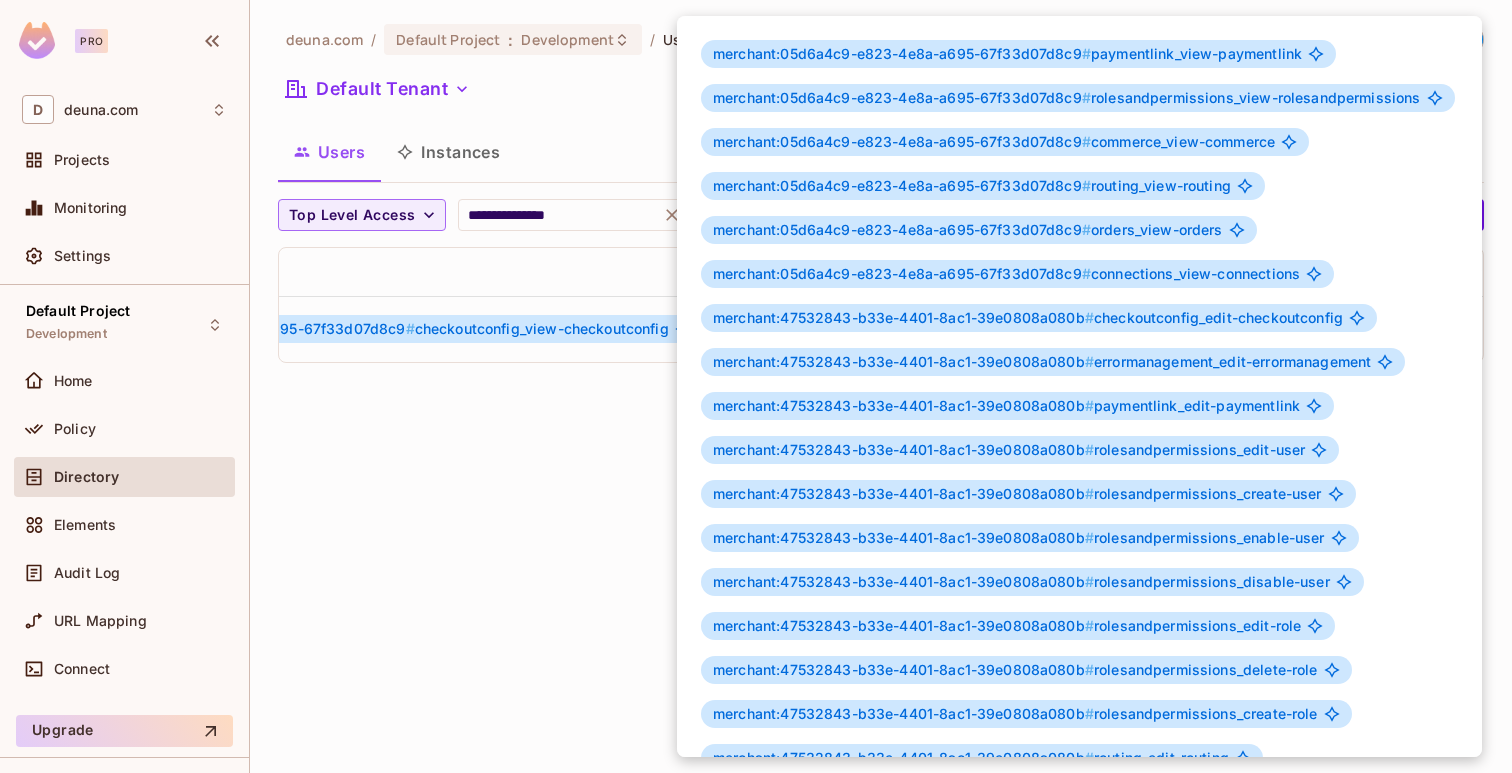 click at bounding box center (756, 386) 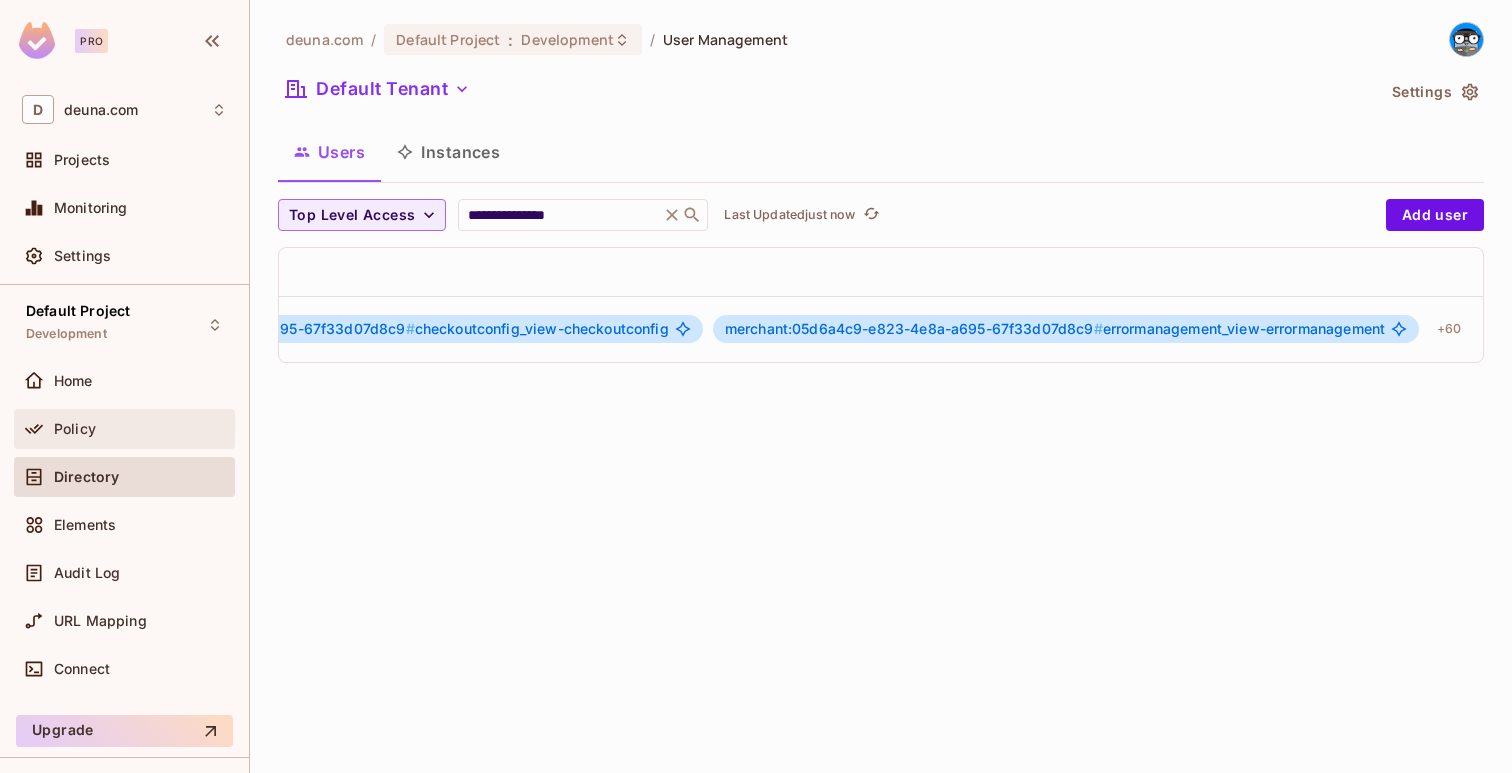click on "Policy" at bounding box center (124, 429) 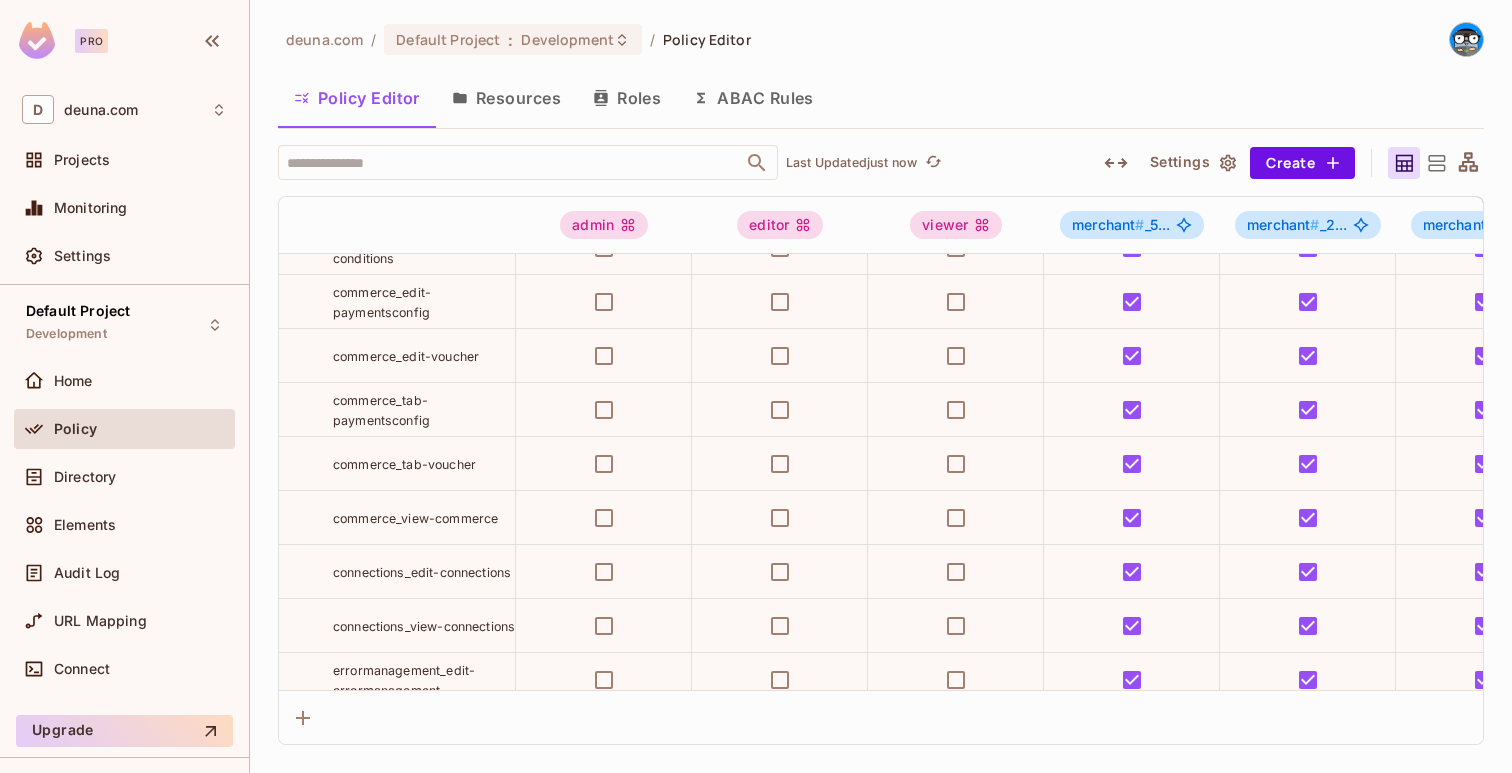 scroll, scrollTop: 65, scrollLeft: 0, axis: vertical 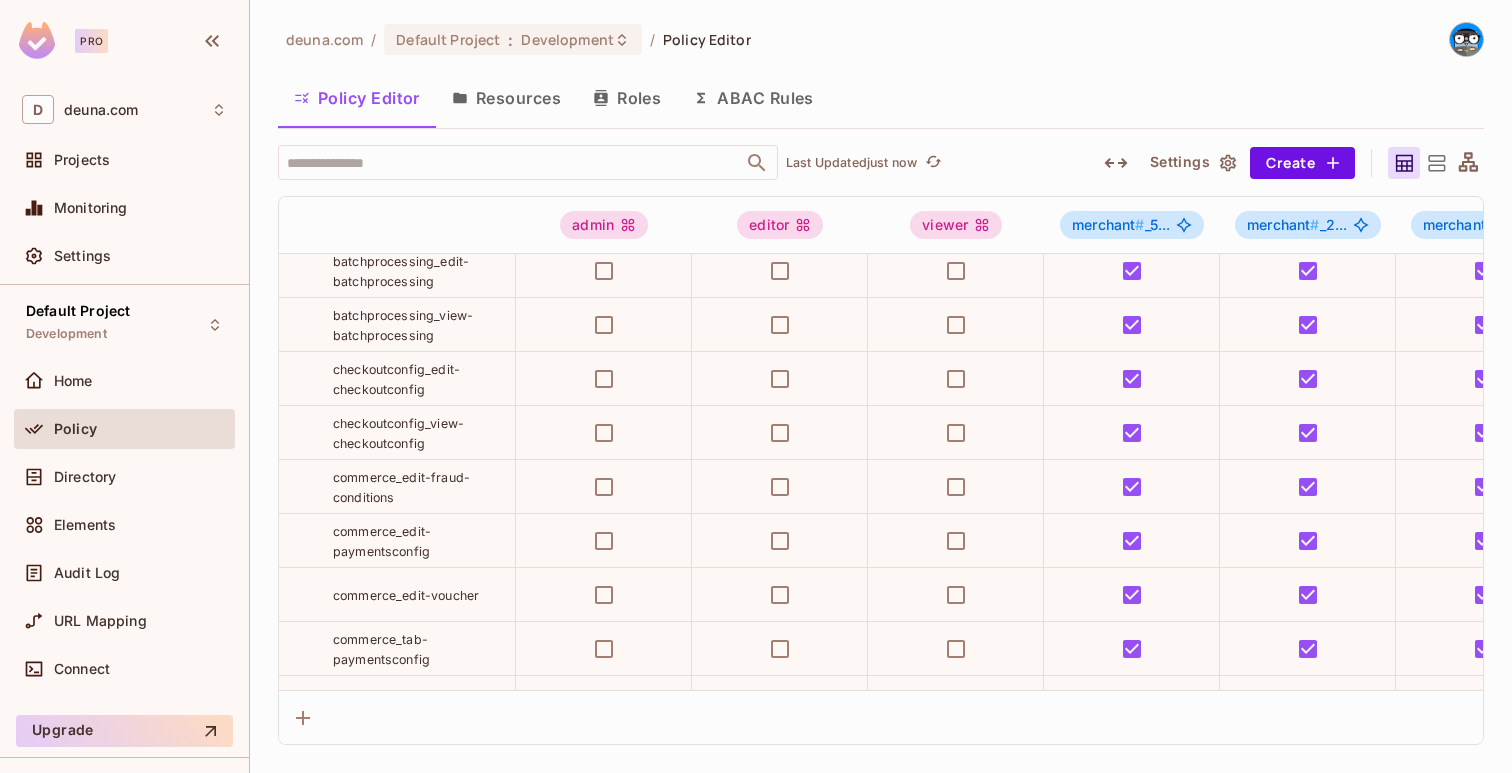 click on "commerce_edit-fraud-conditions" at bounding box center [401, 487] 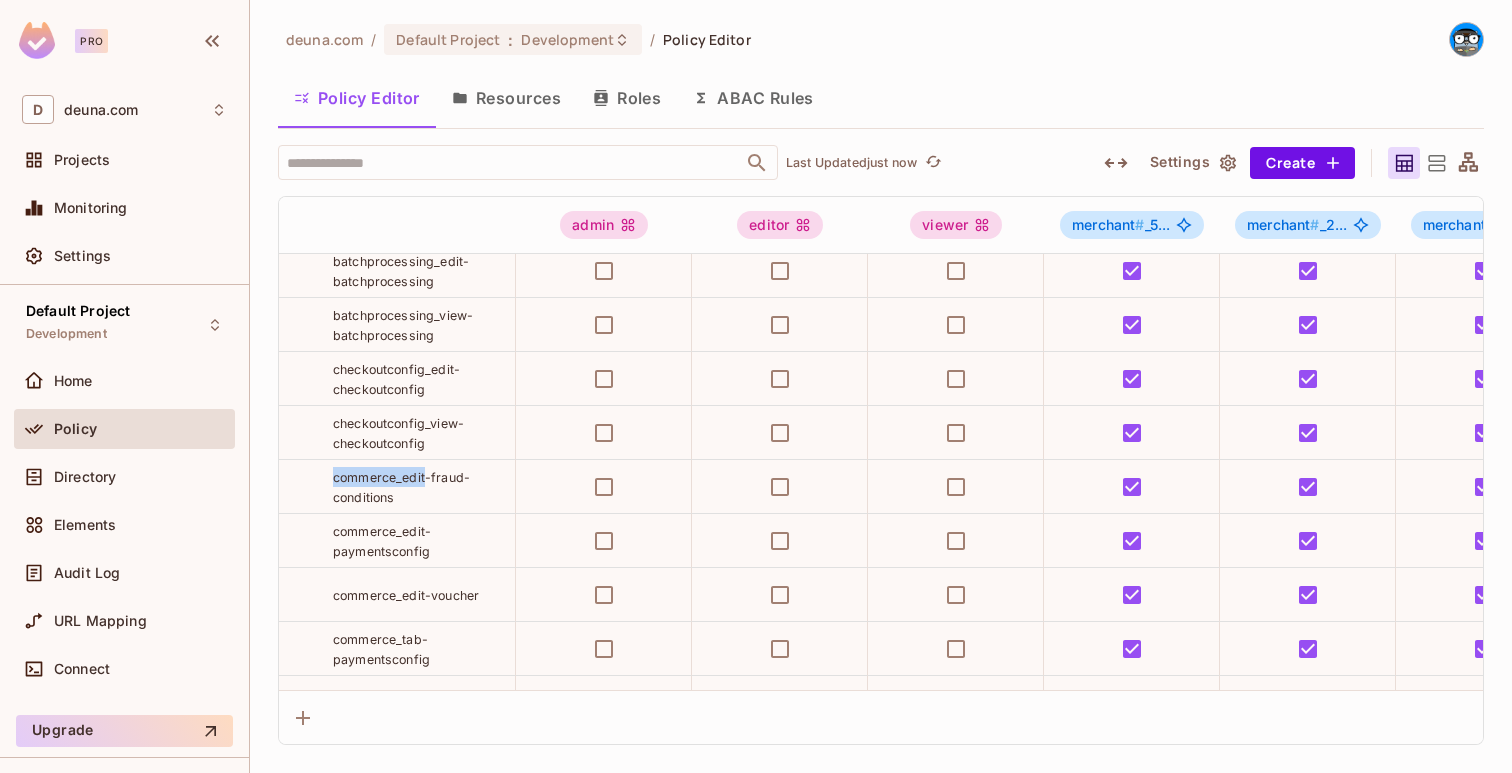 click on "commerce_edit-fraud-conditions" at bounding box center (401, 487) 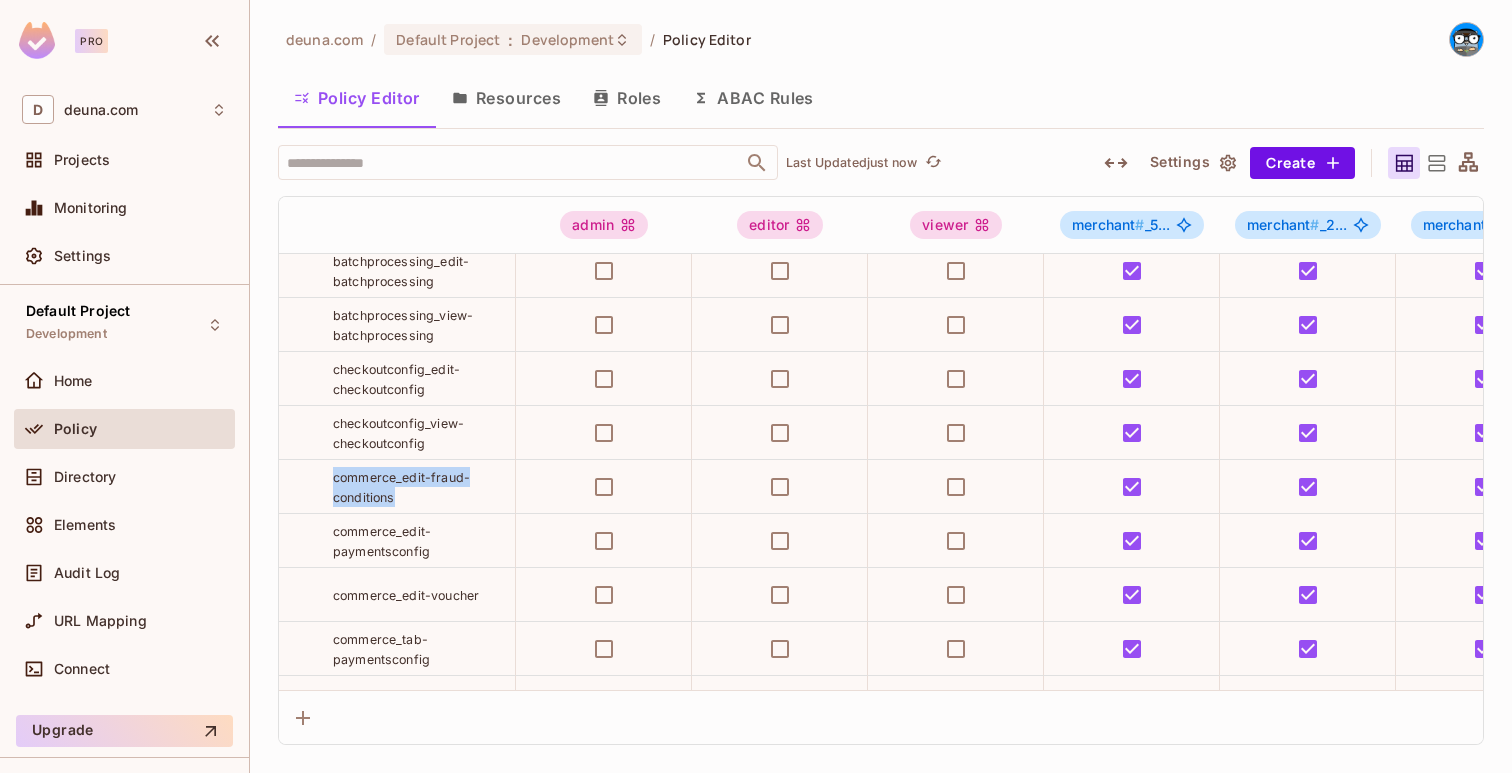 click on "commerce_edit-fraud-conditions" at bounding box center [401, 487] 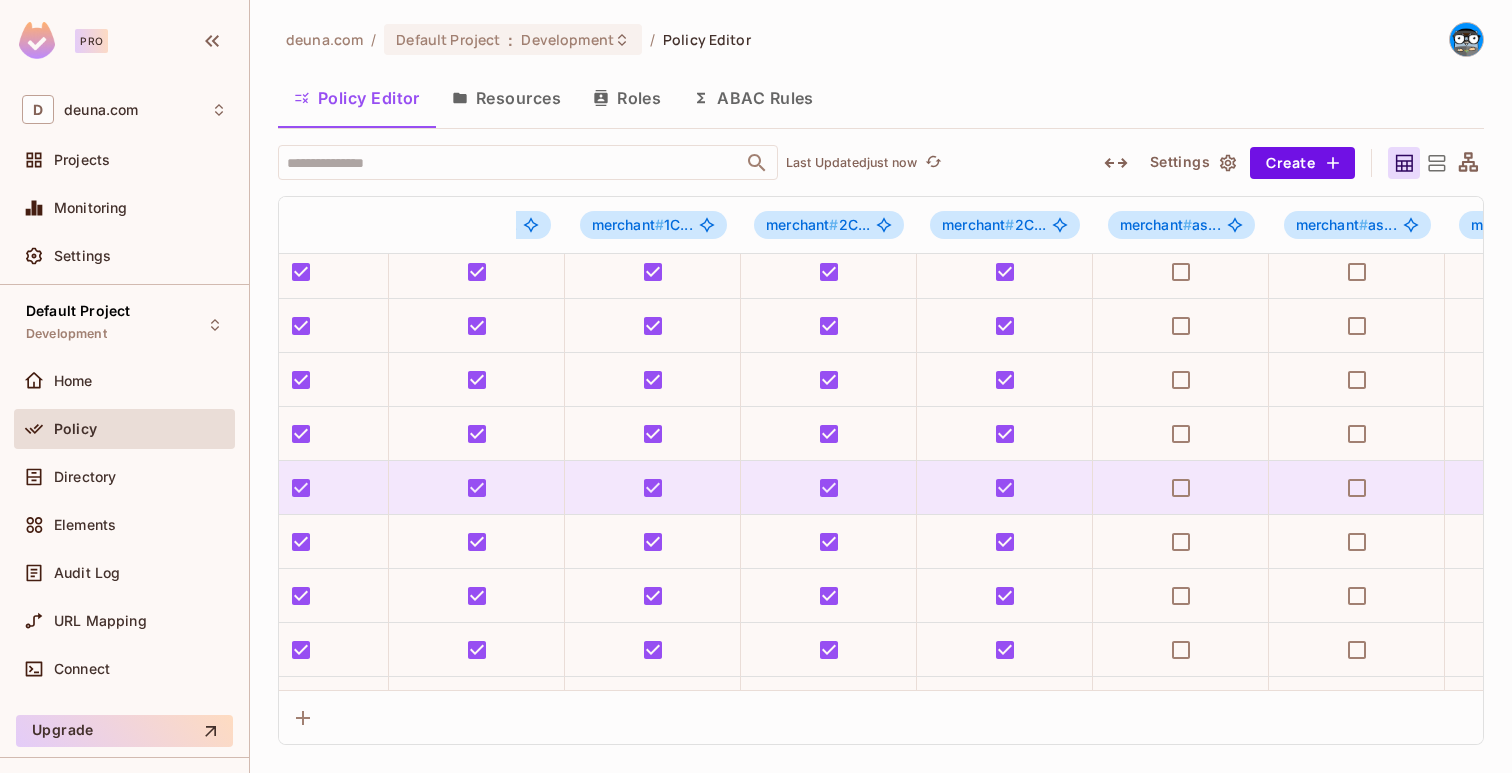 scroll, scrollTop: 64, scrollLeft: 0, axis: vertical 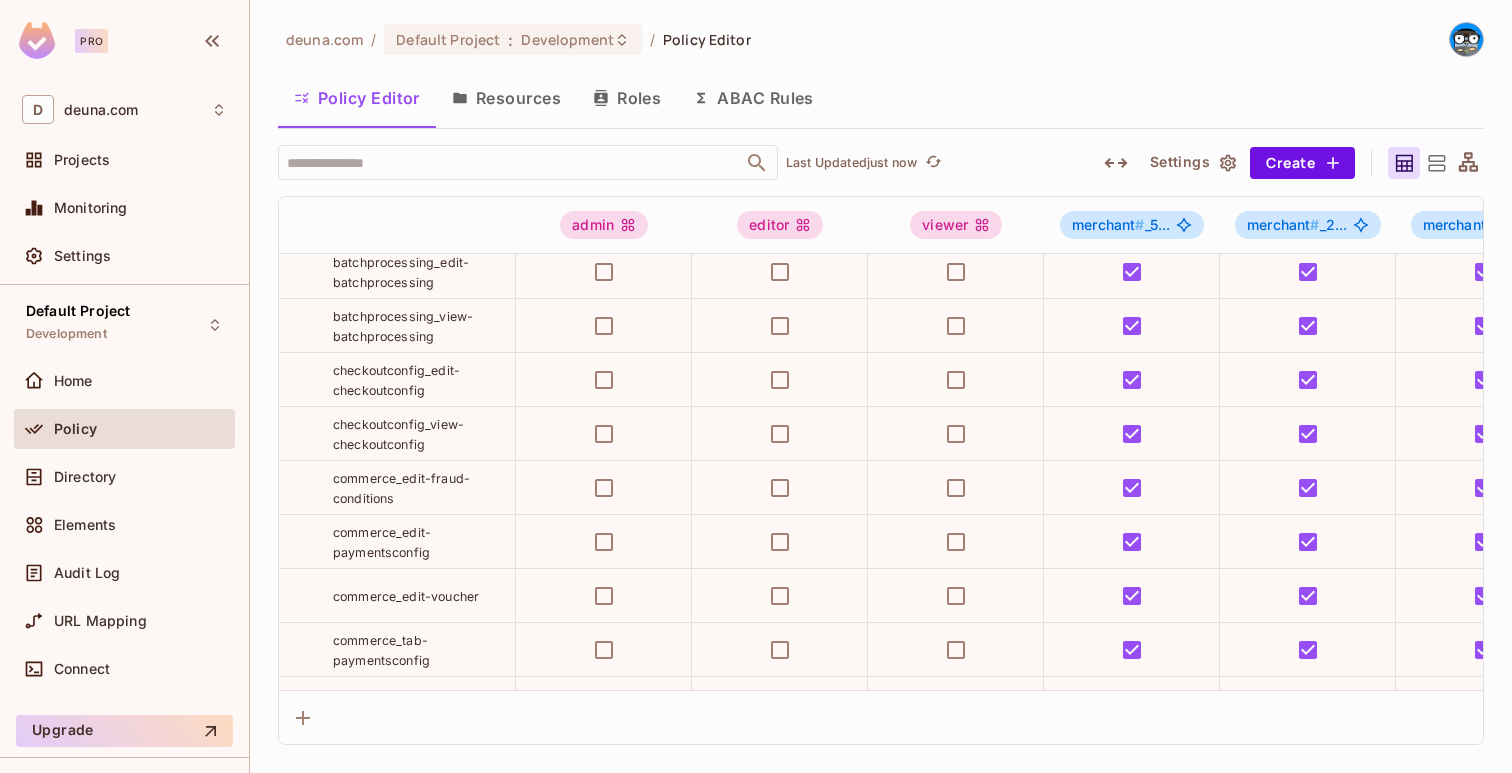click on "commerce_edit-fraud-conditions" at bounding box center (401, 488) 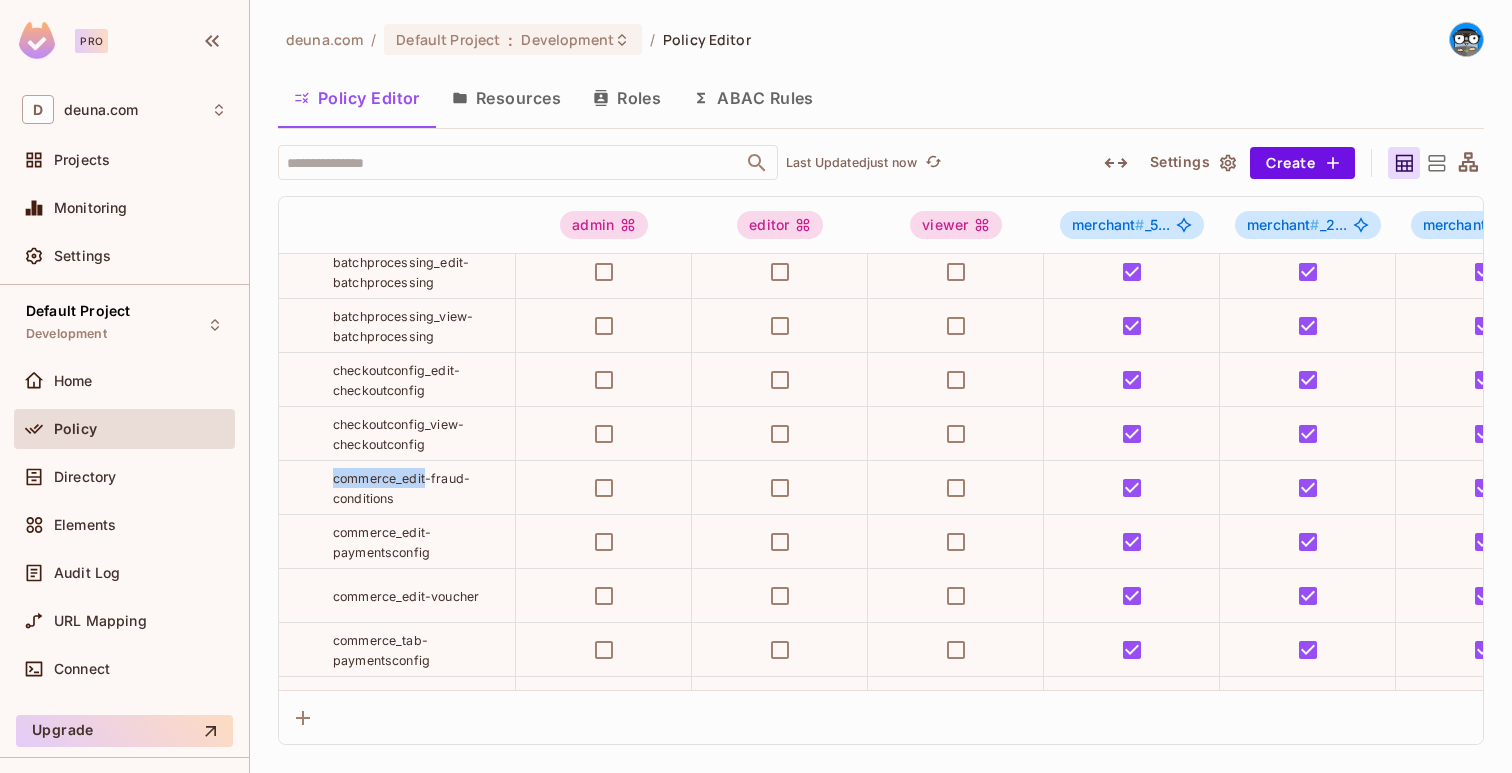 click on "commerce_edit-fraud-conditions" at bounding box center (401, 488) 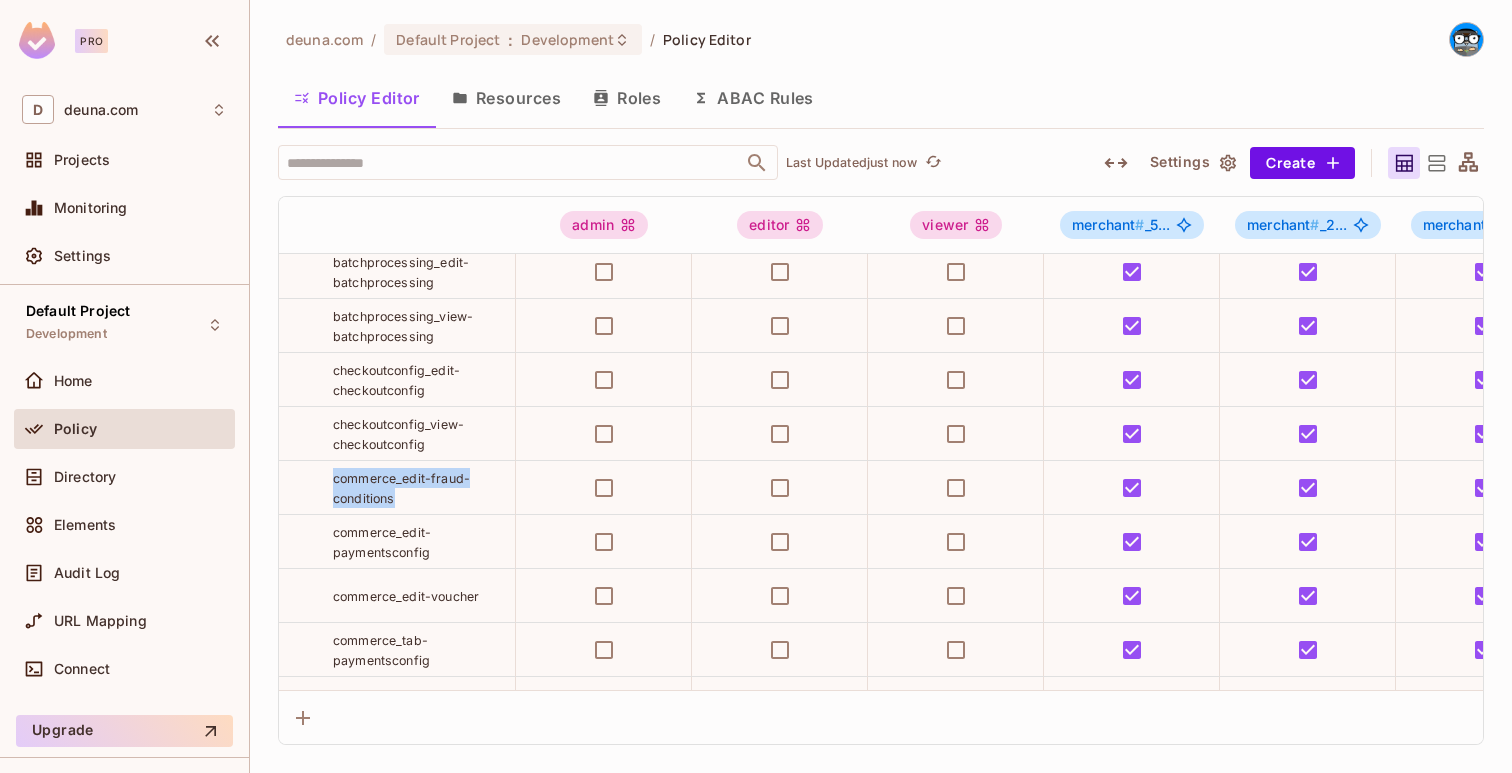 click on "commerce_edit-fraud-conditions" at bounding box center (401, 488) 